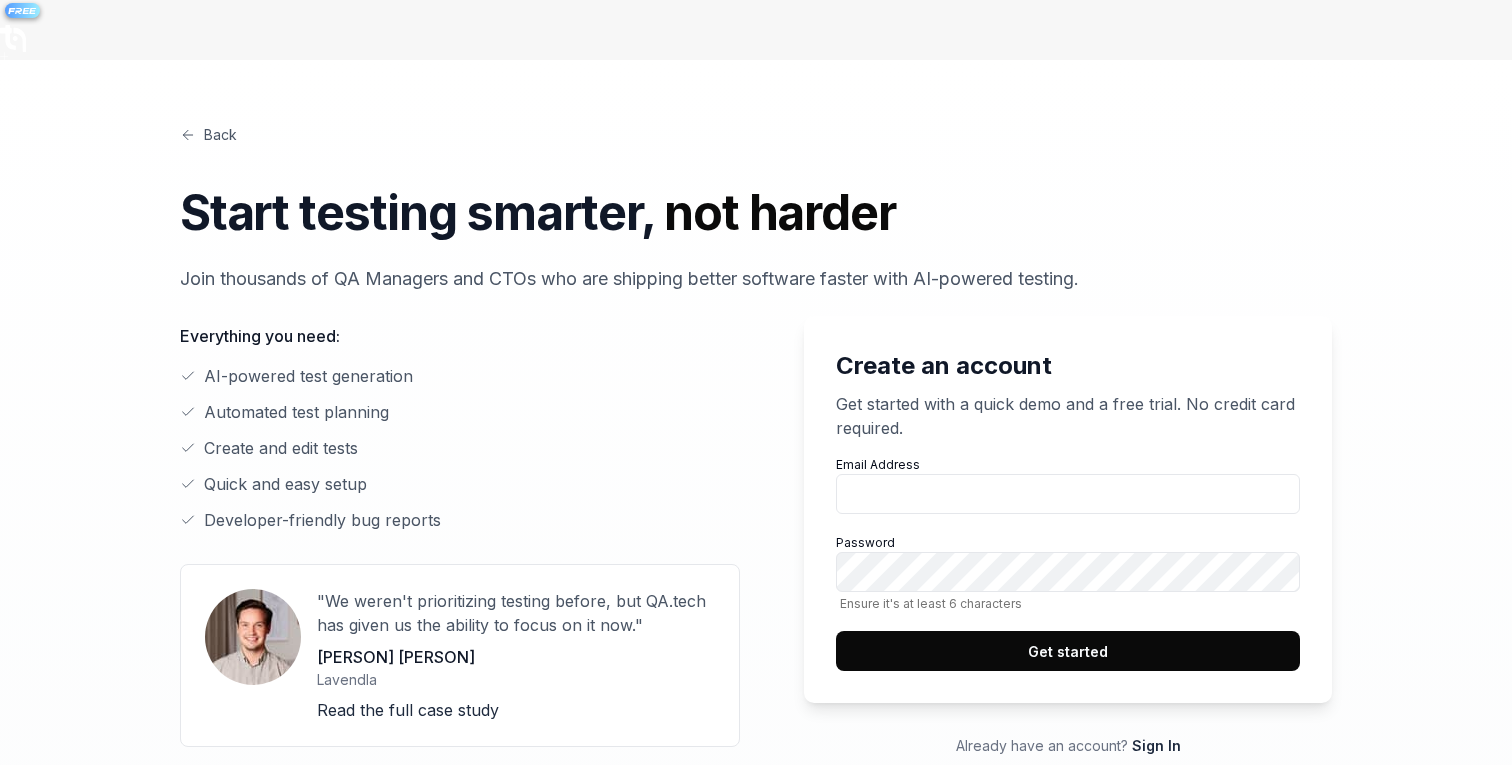scroll, scrollTop: 267, scrollLeft: 0, axis: vertical 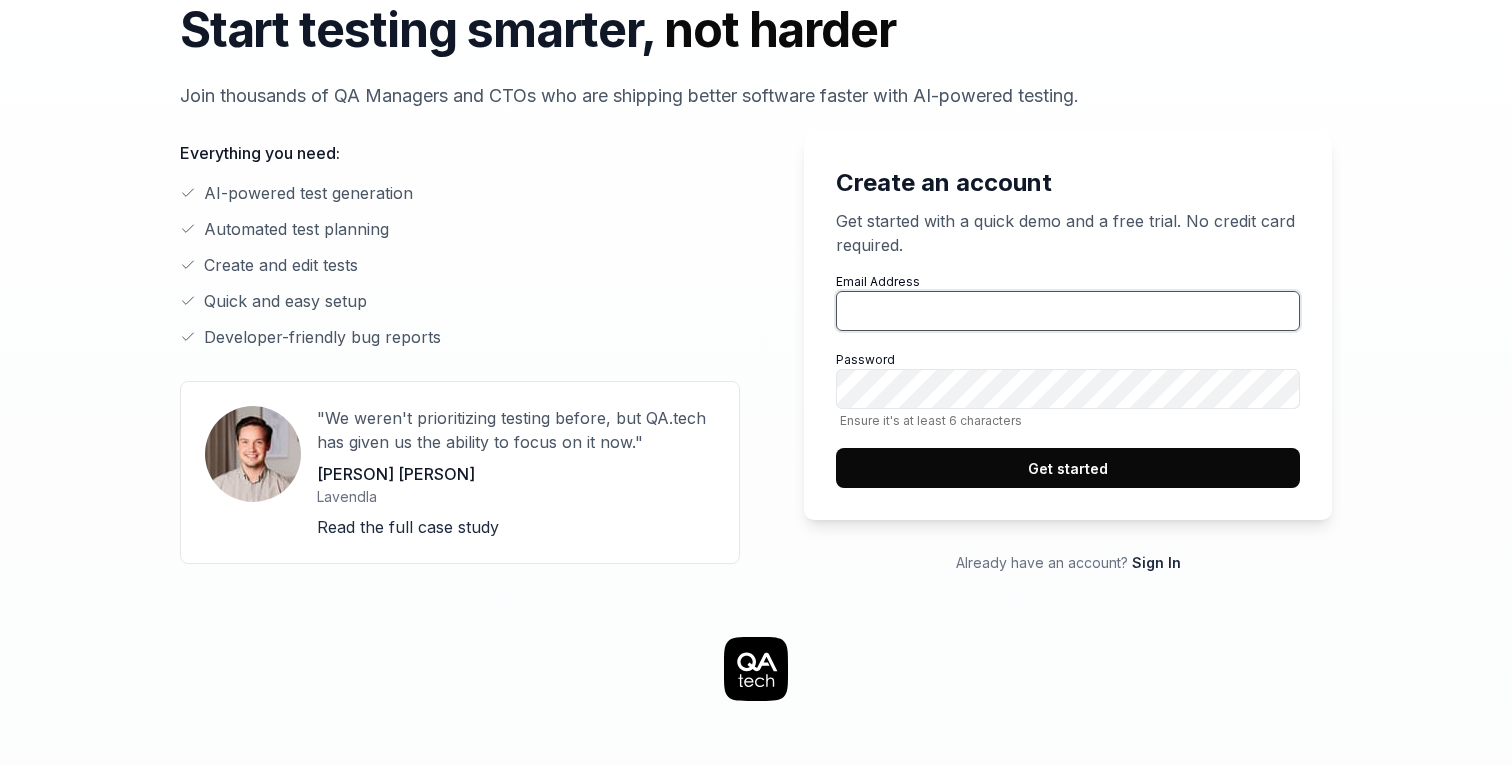click on "Email Address" at bounding box center [1068, 311] 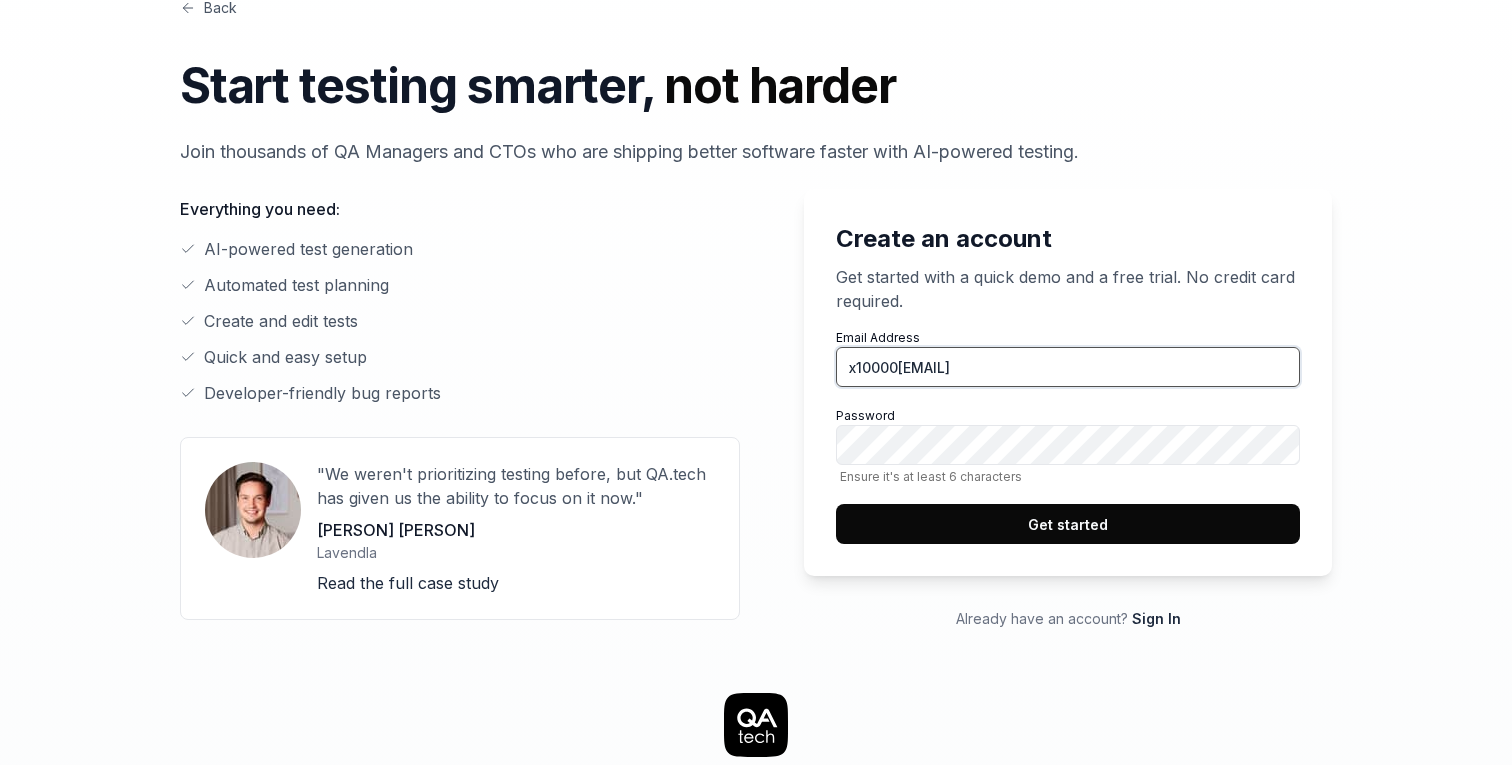 type on "x10000[EMAIL]@[DOMAIN]" 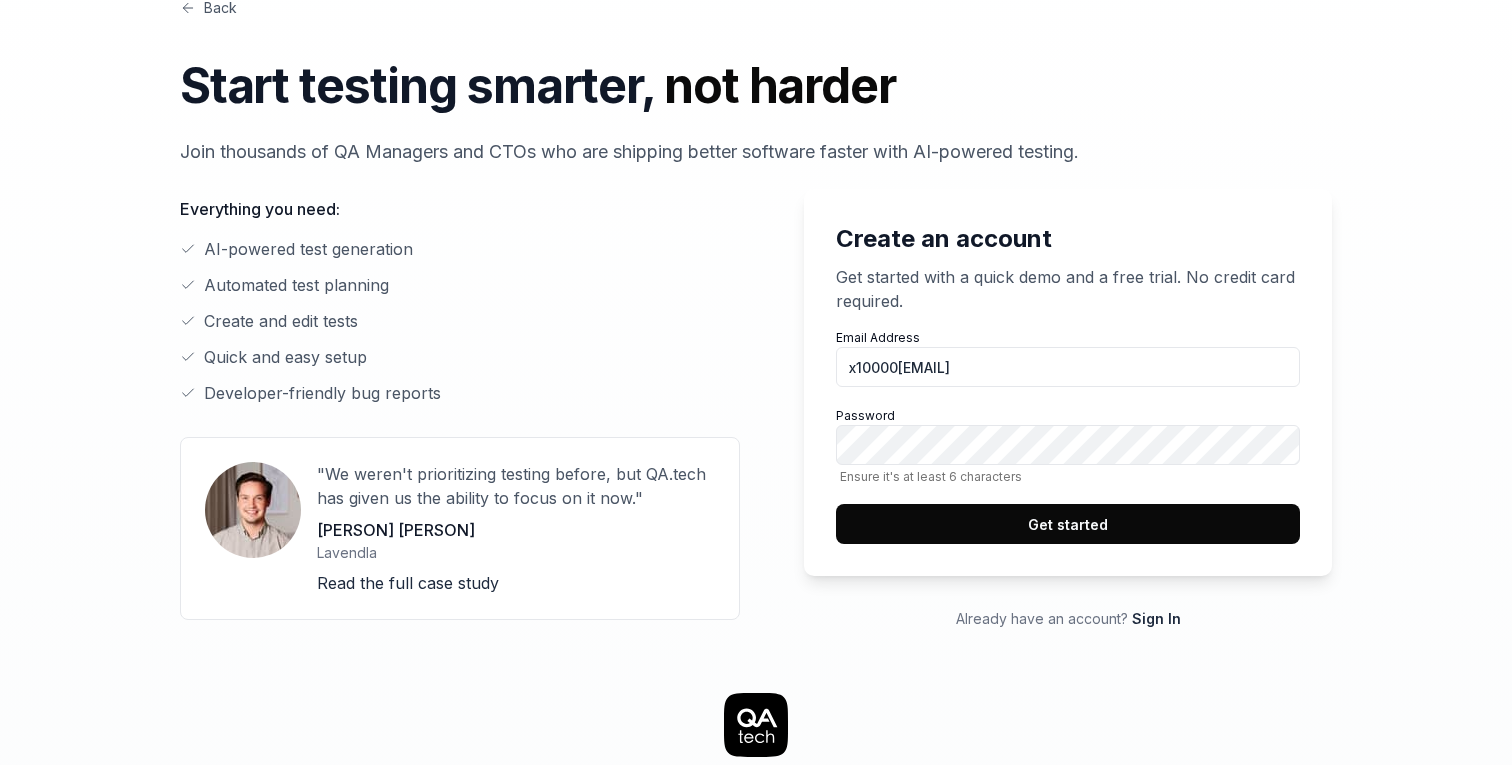 click on "Get started" at bounding box center (1068, 524) 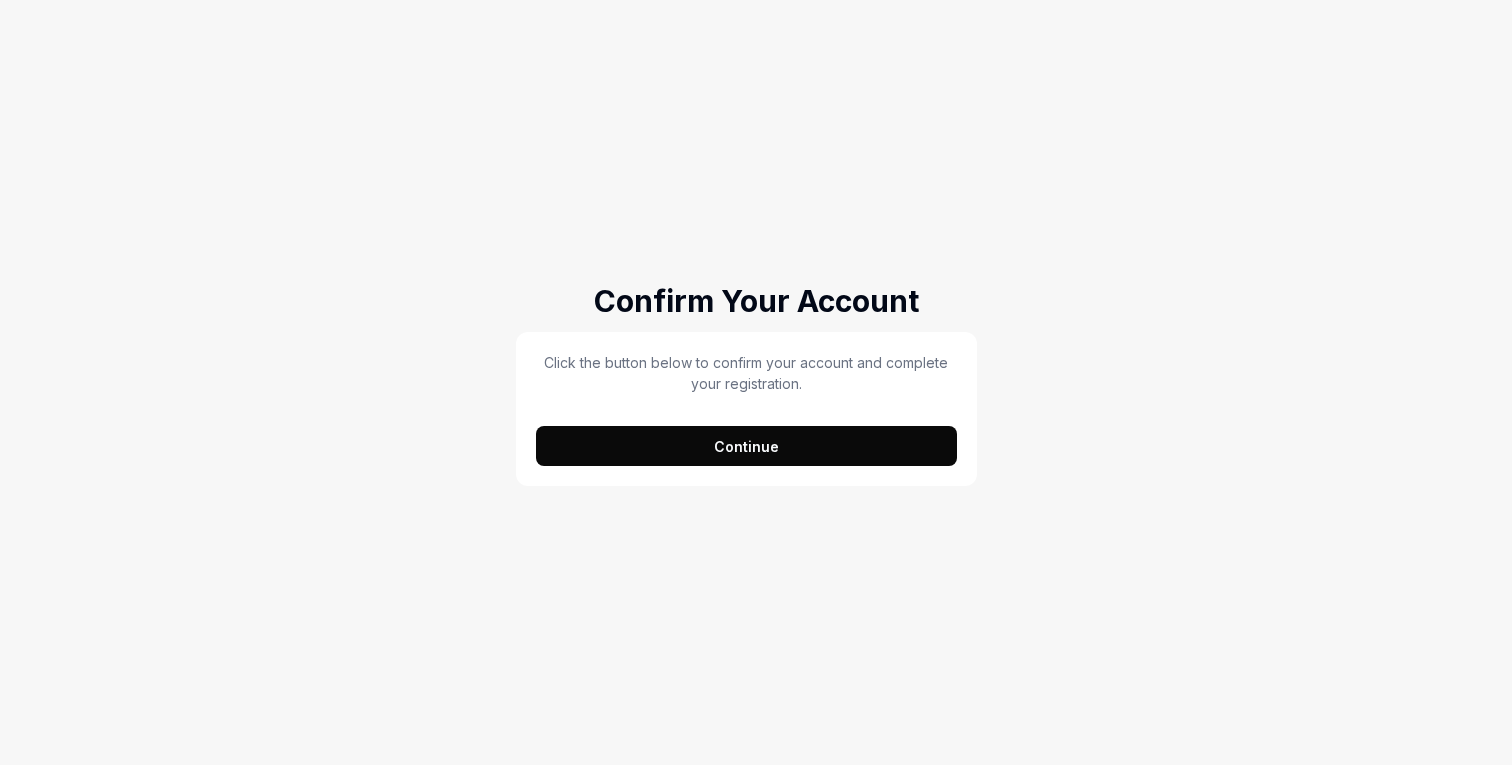 scroll, scrollTop: 0, scrollLeft: 0, axis: both 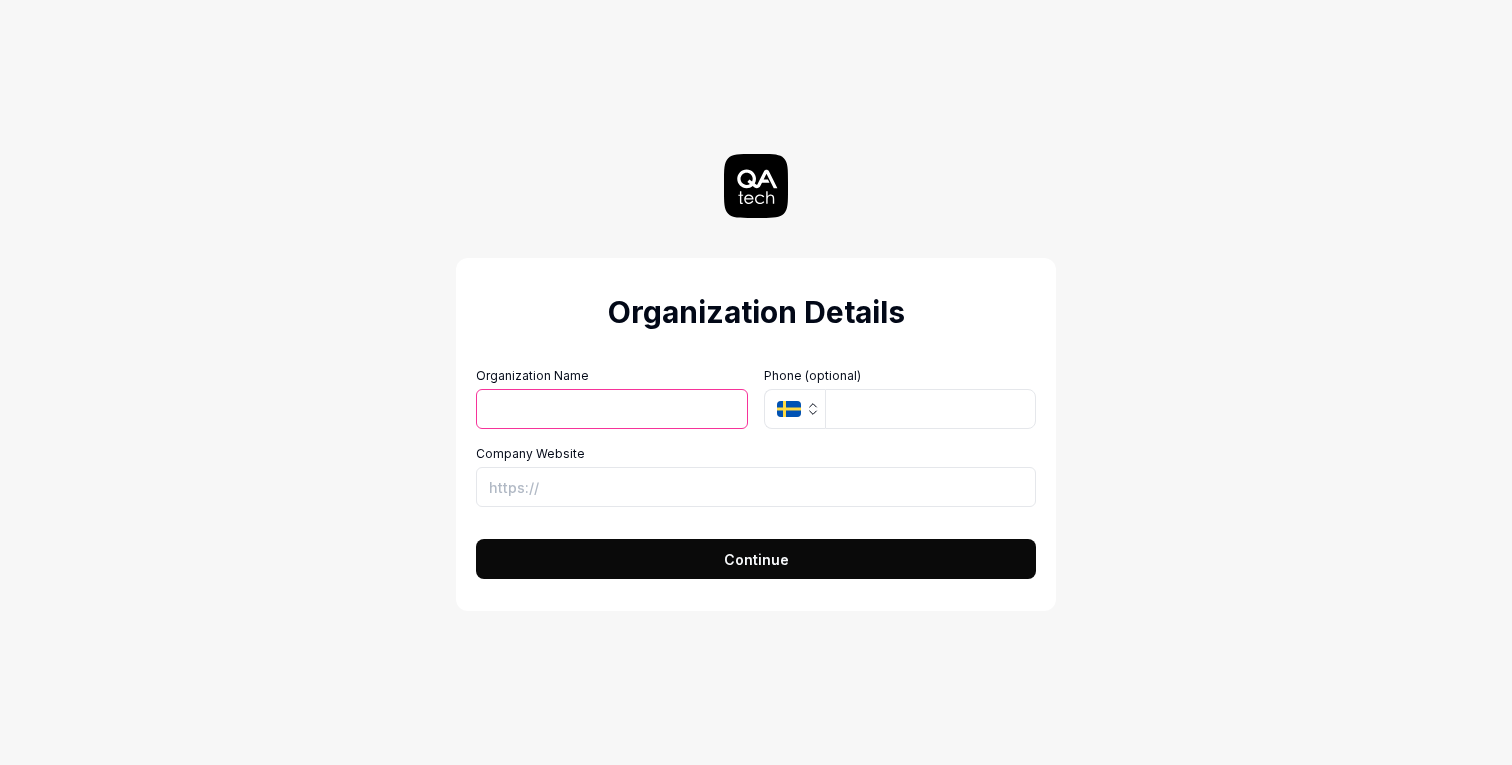 click on "Organization Name" at bounding box center (612, 409) 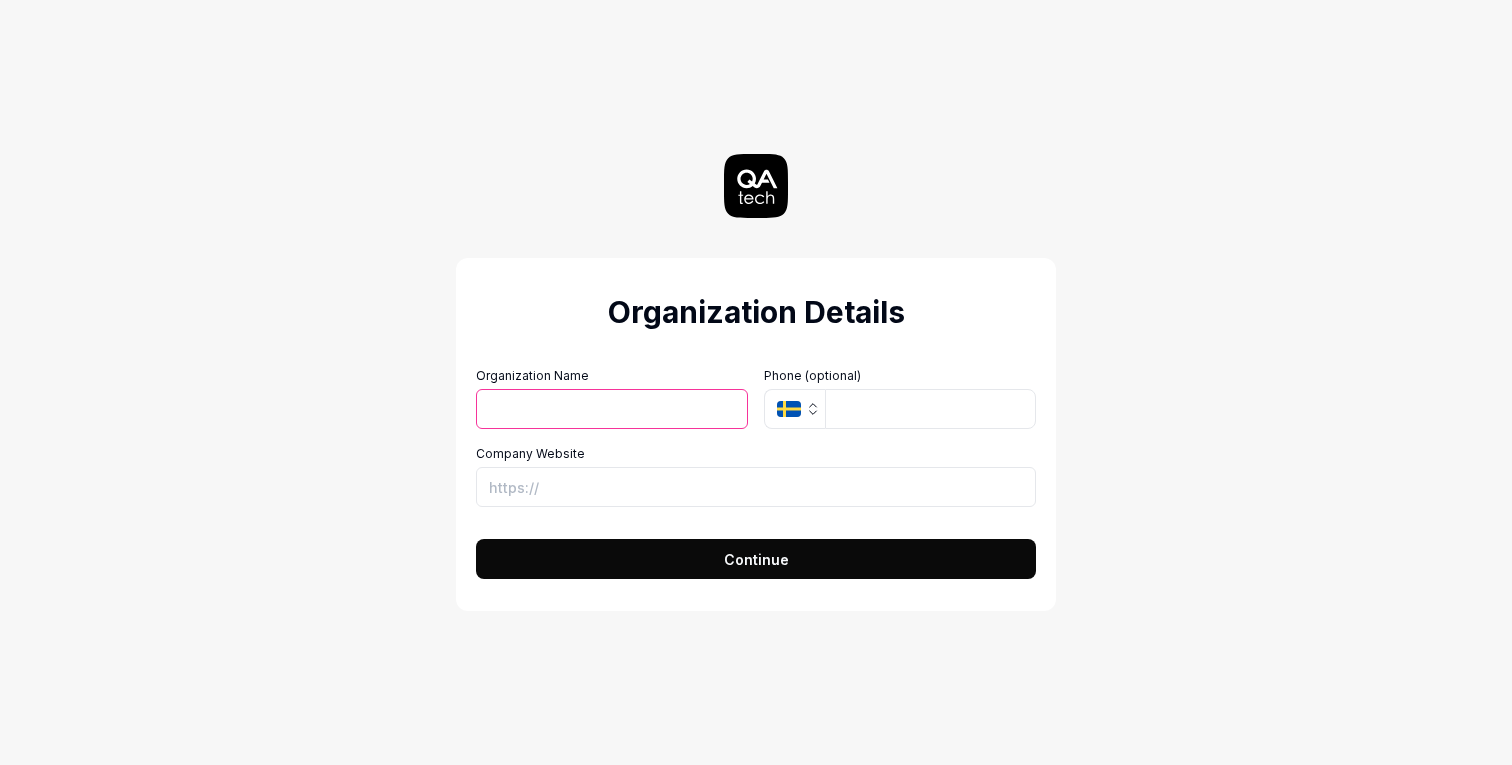 click on "SE" at bounding box center (794, 409) 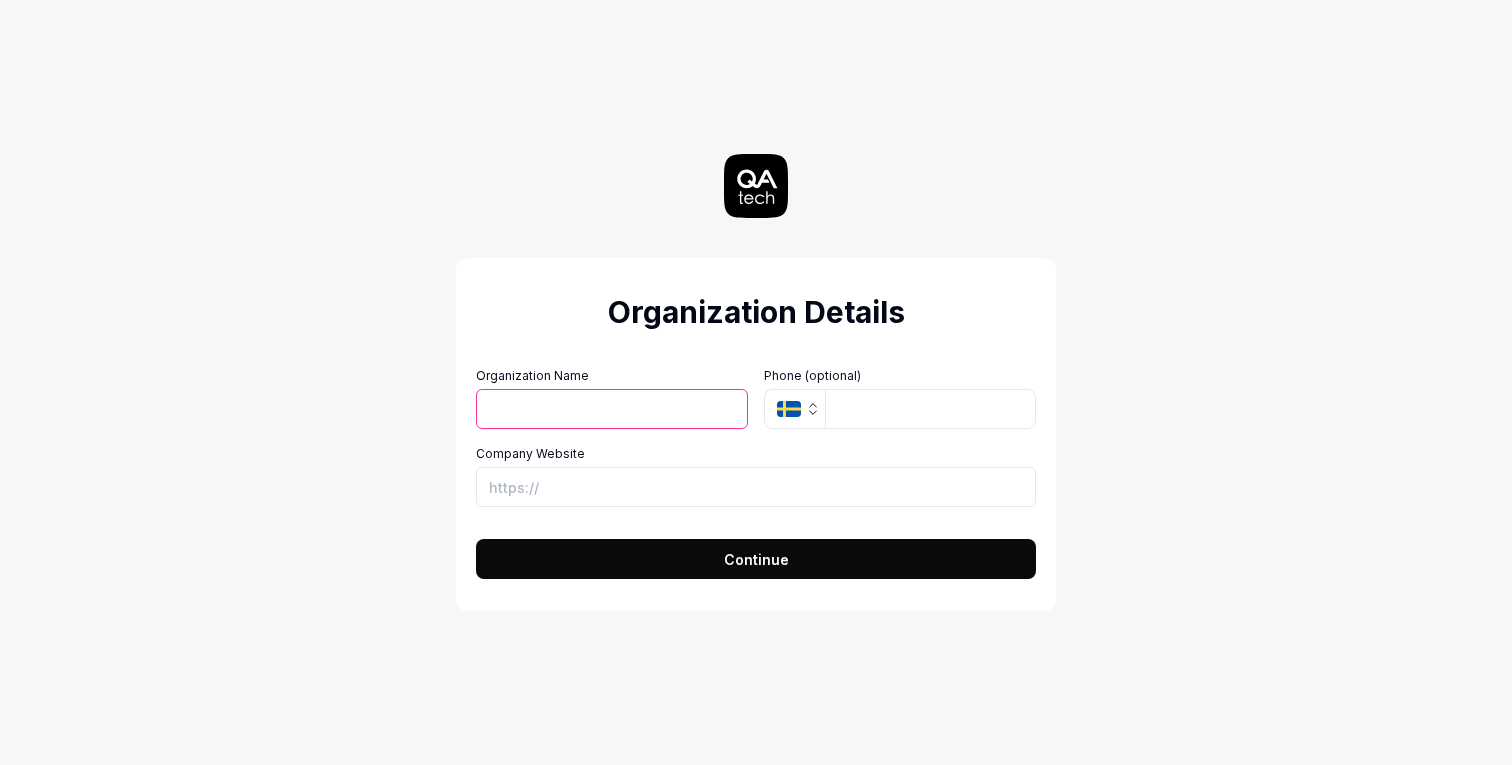 click on "Organization Name" at bounding box center [612, 409] 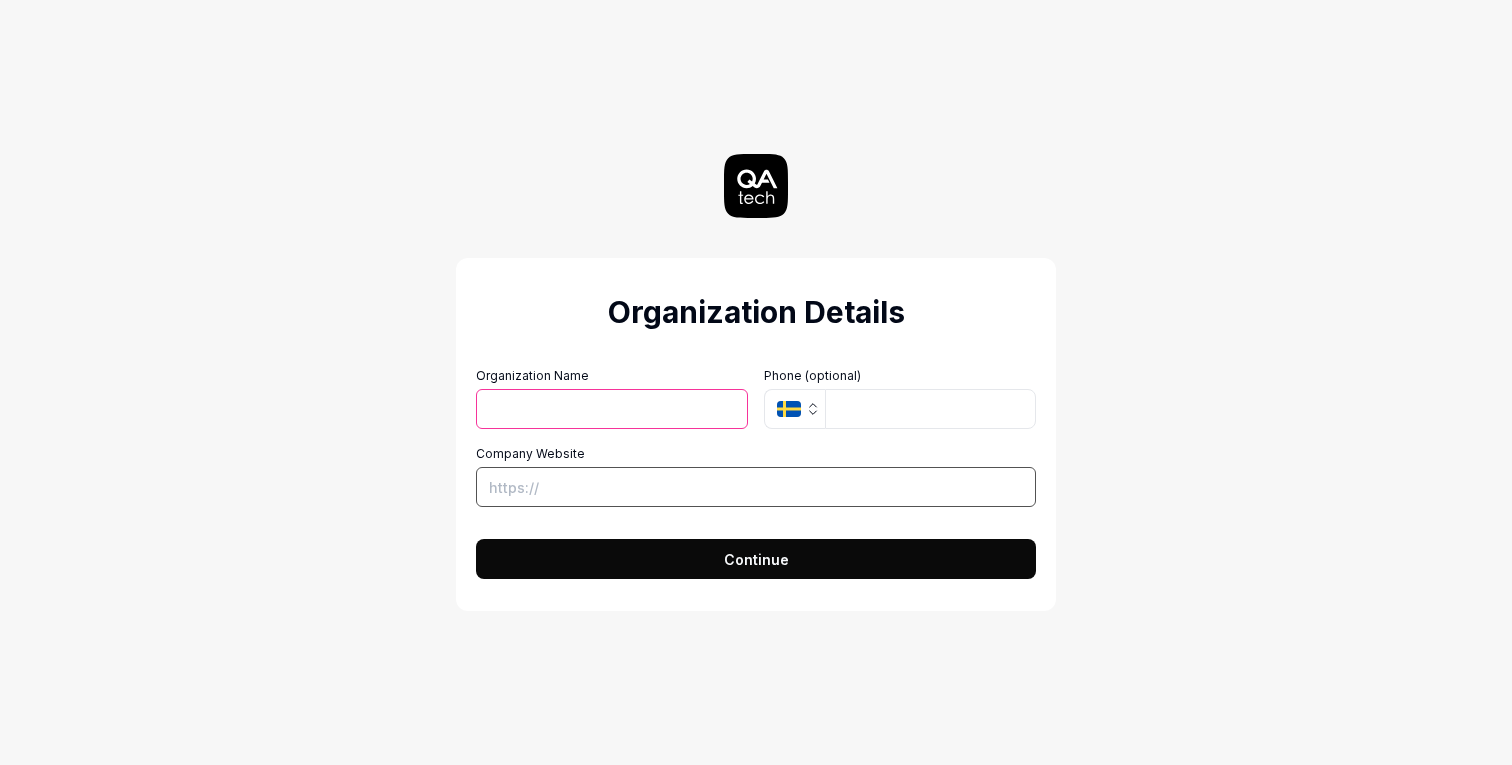click on "Company Website" at bounding box center (756, 487) 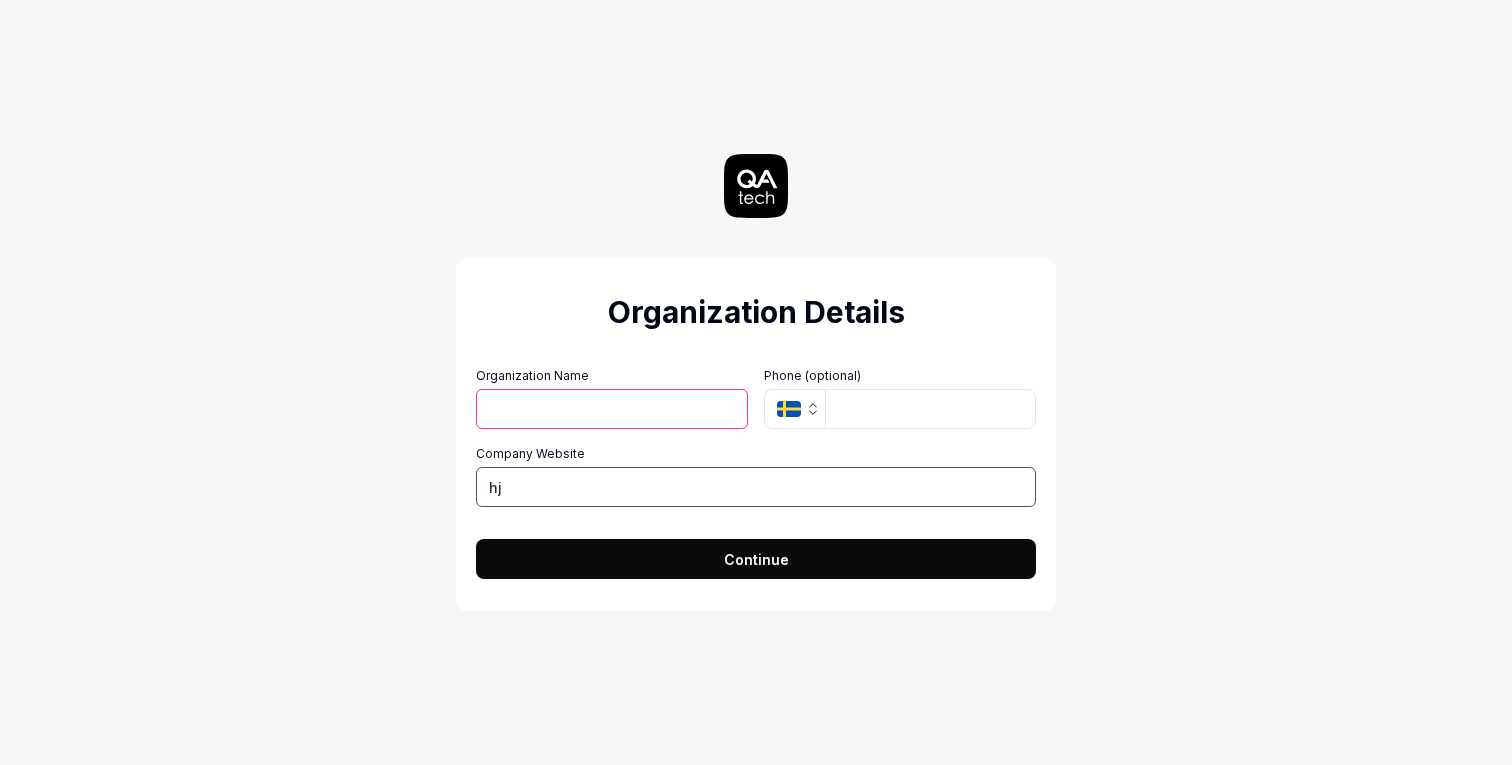 type on "h" 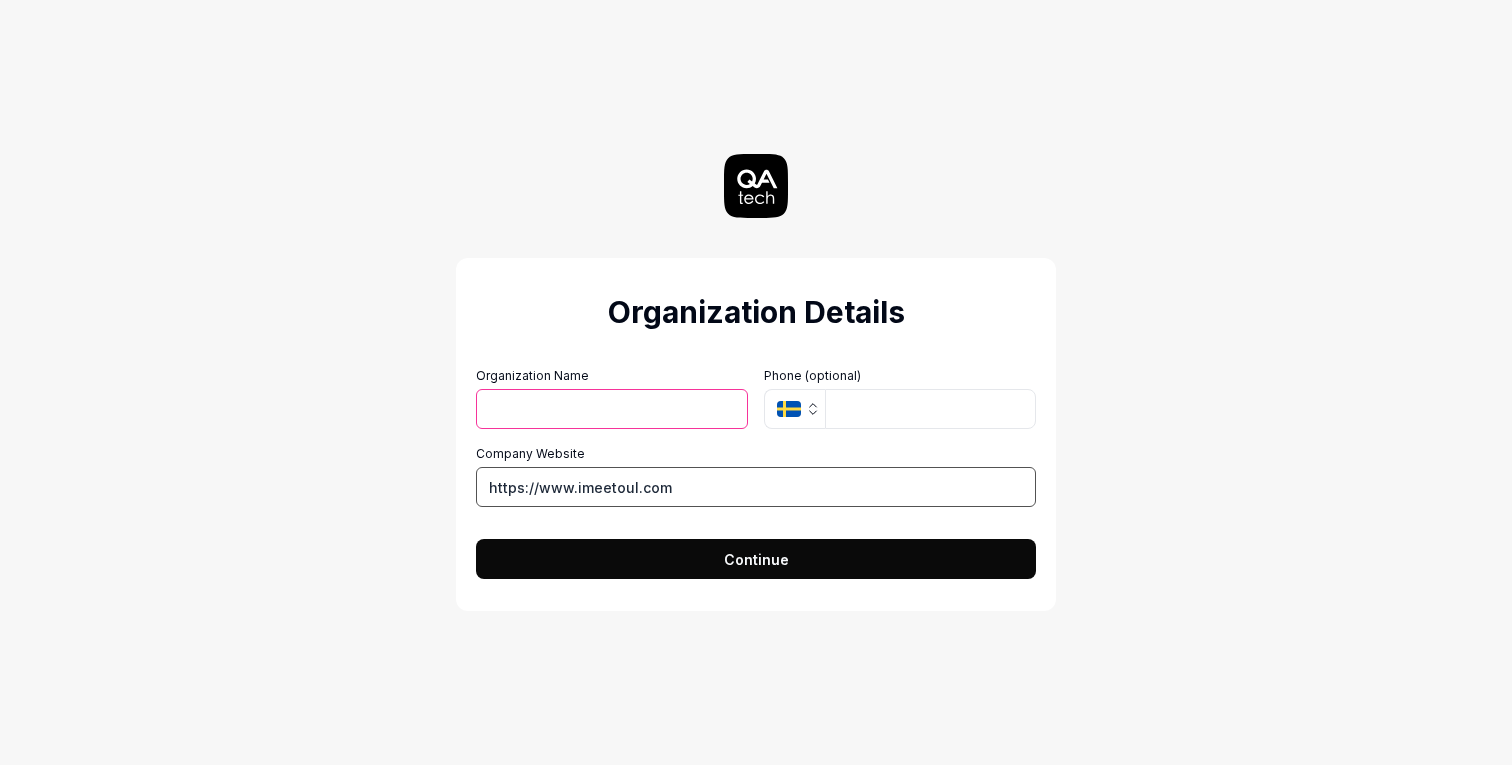 type on "https://www.imeetoul.com" 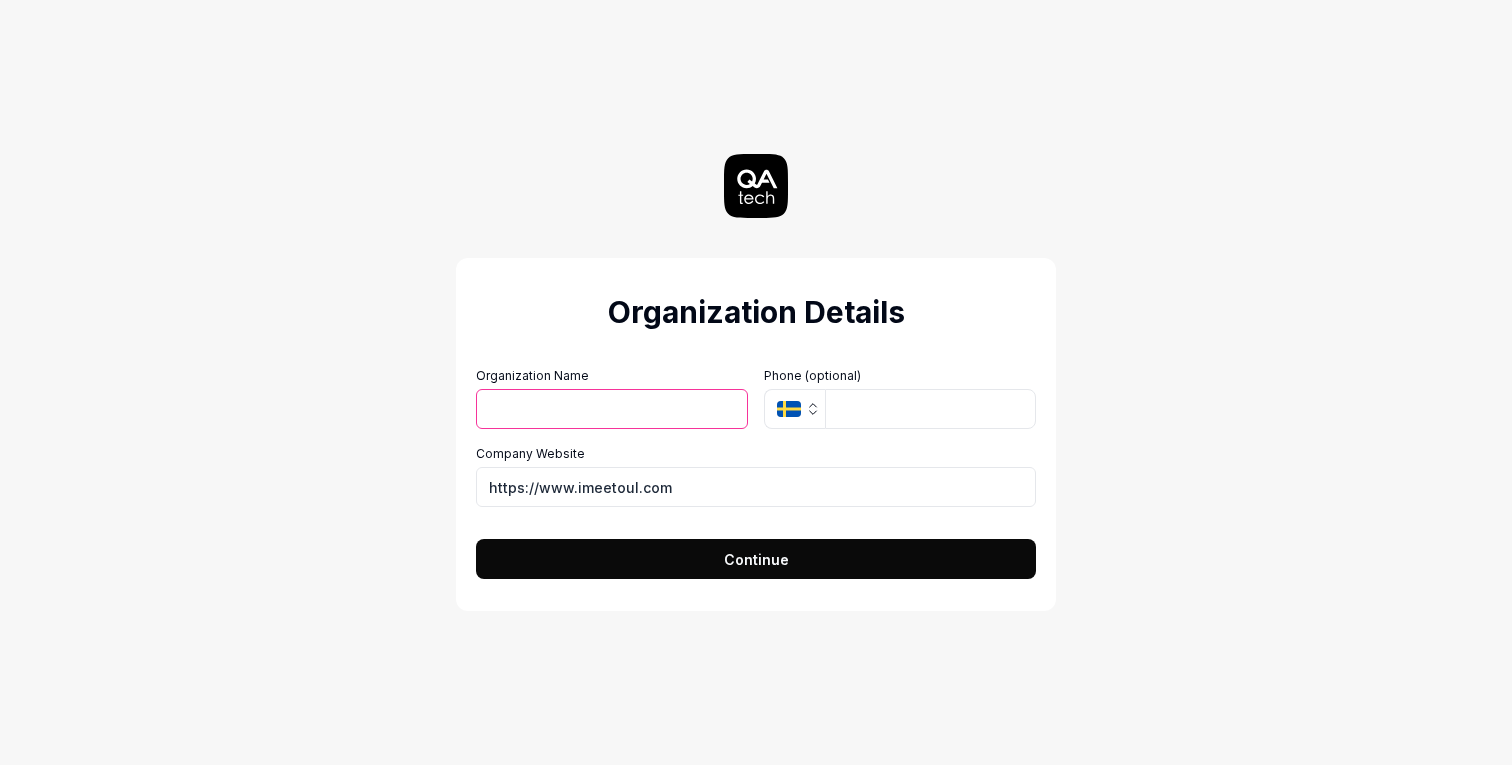 click on "Organization Name" at bounding box center [612, 409] 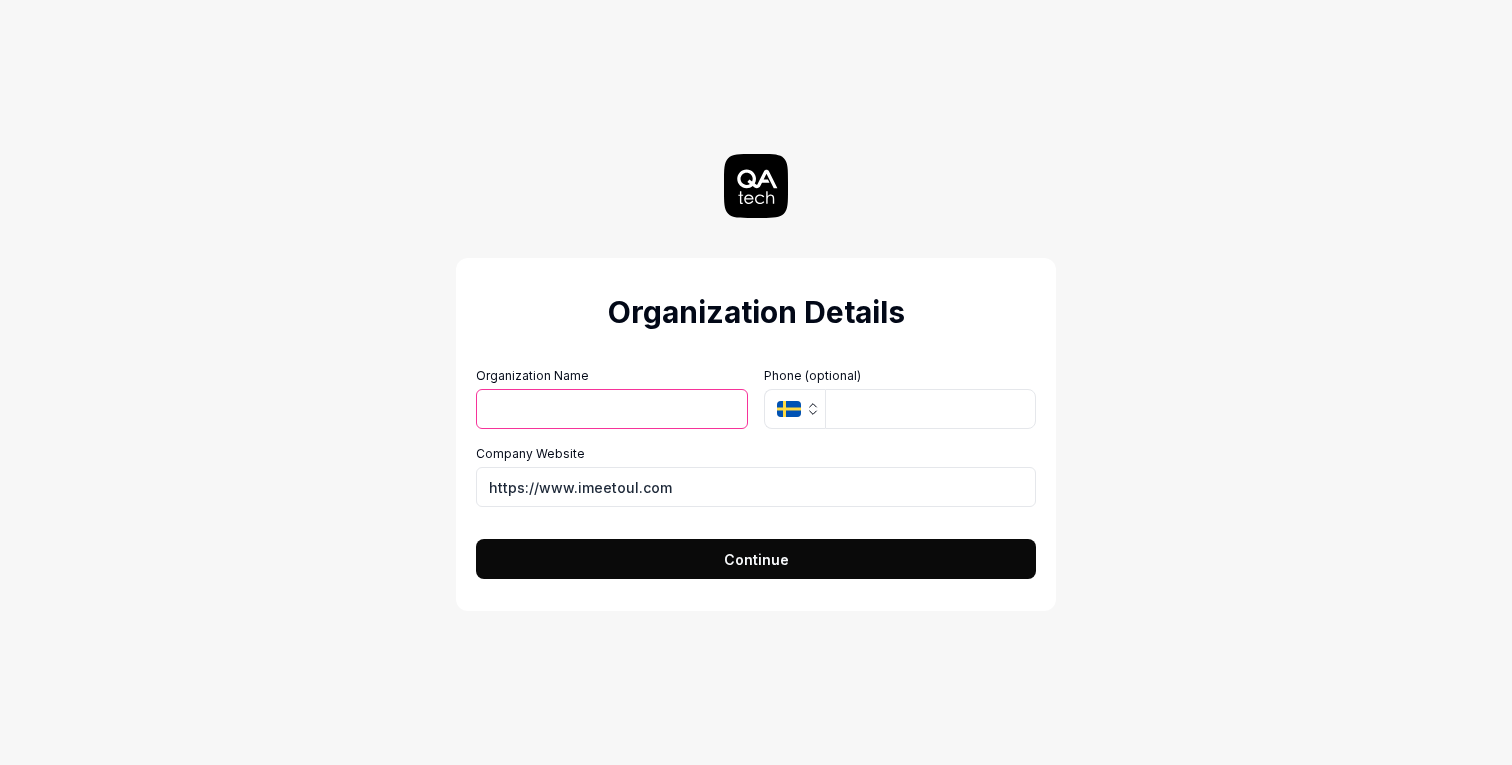 type on "H" 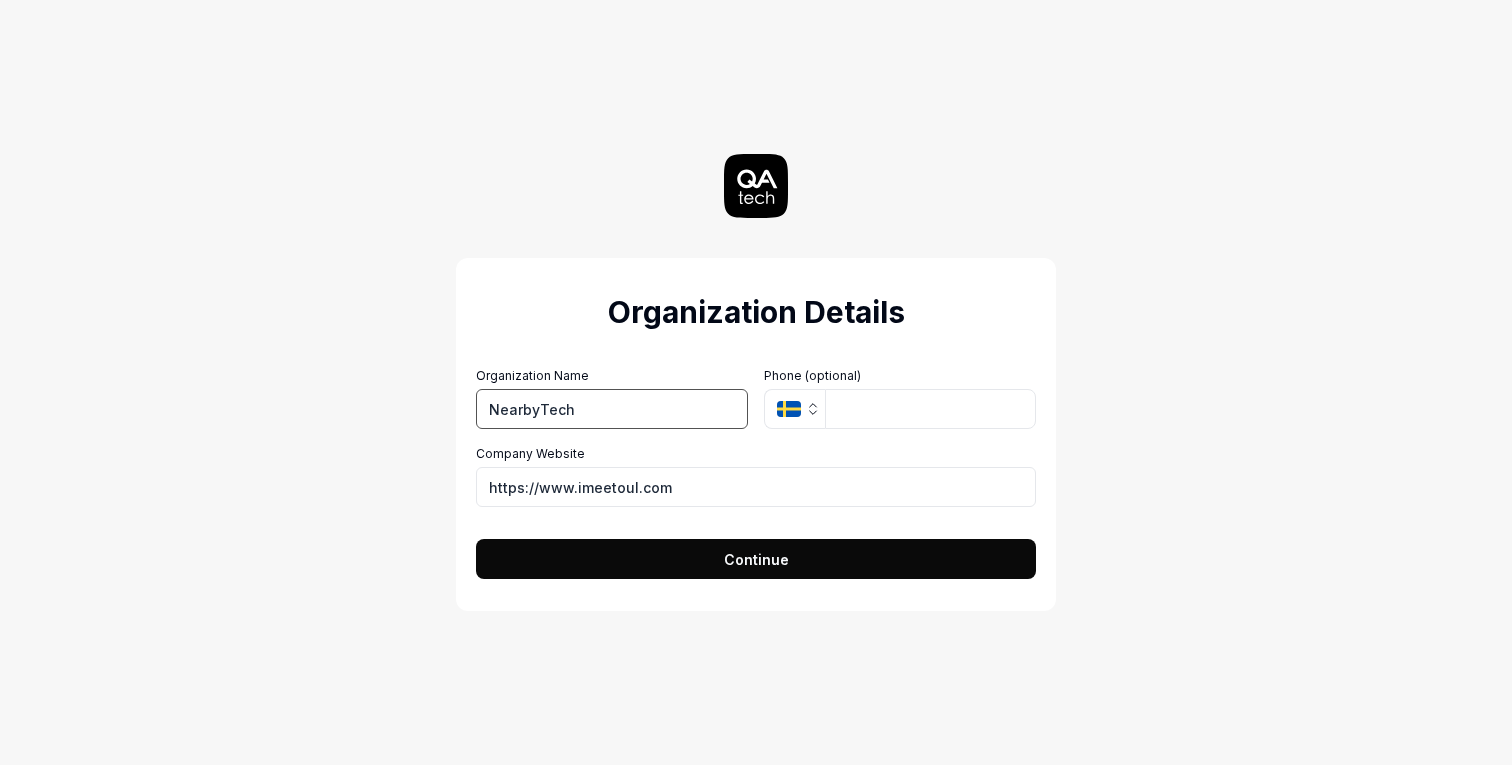 type on "NearbyTech" 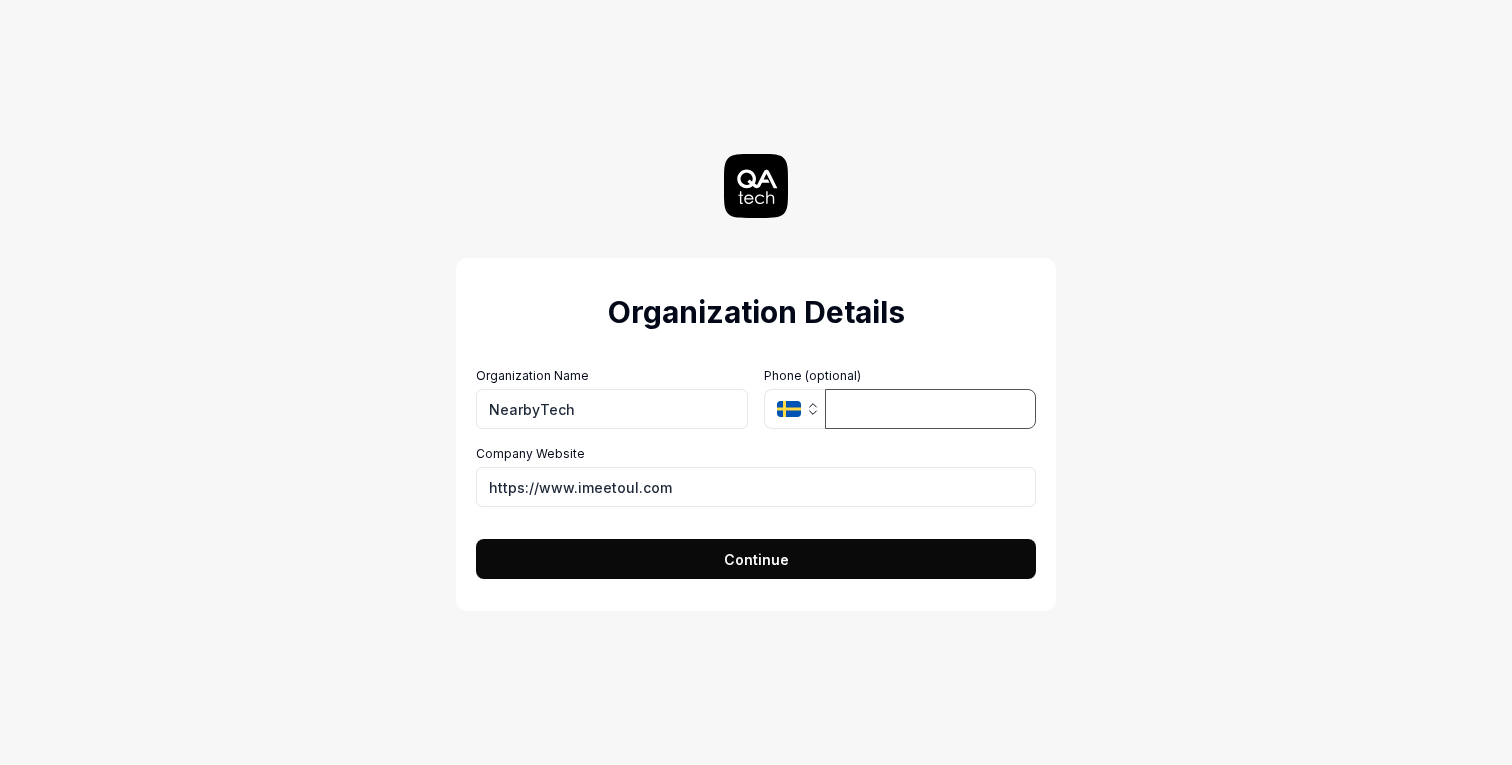 click at bounding box center (930, 409) 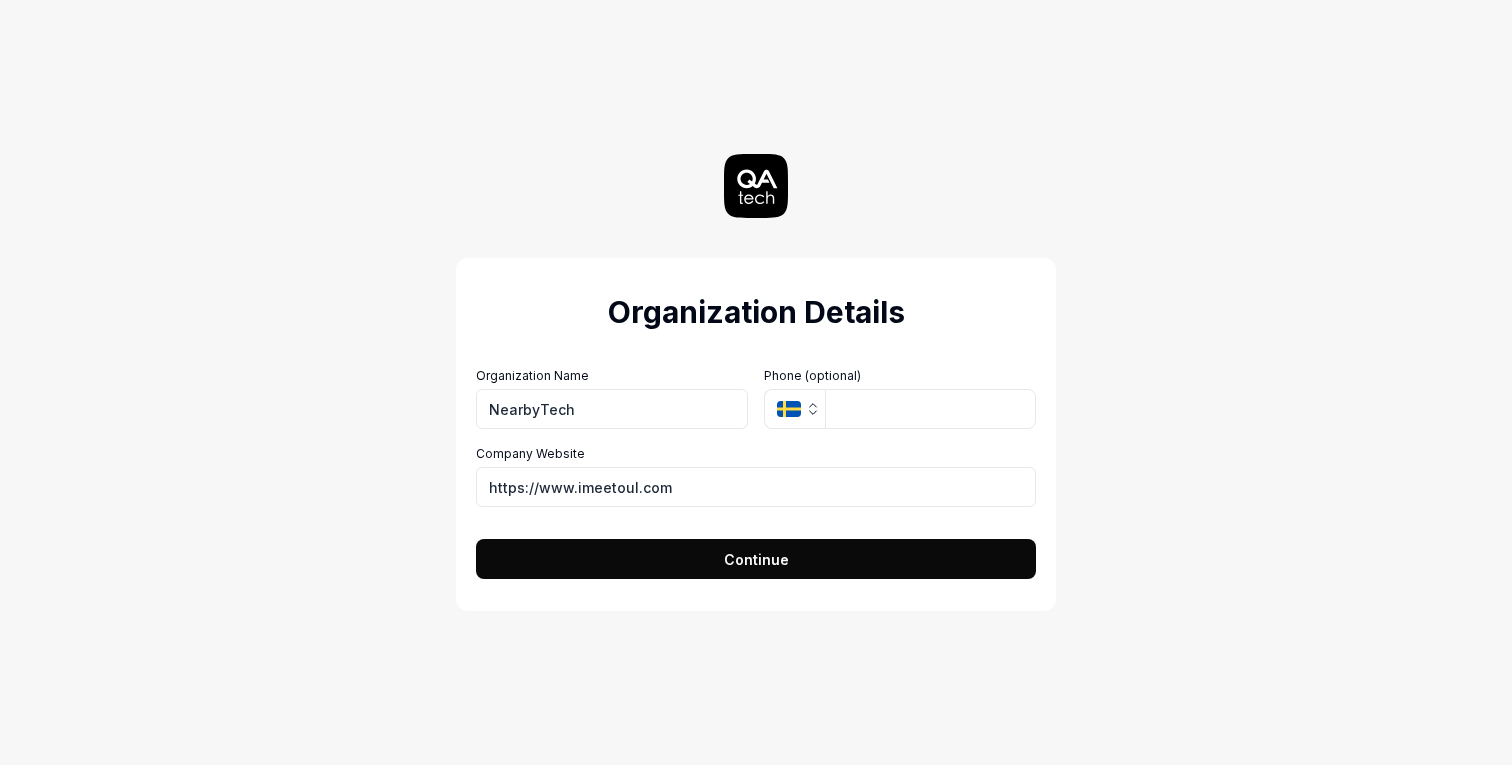 click on "Continue" at bounding box center [756, 559] 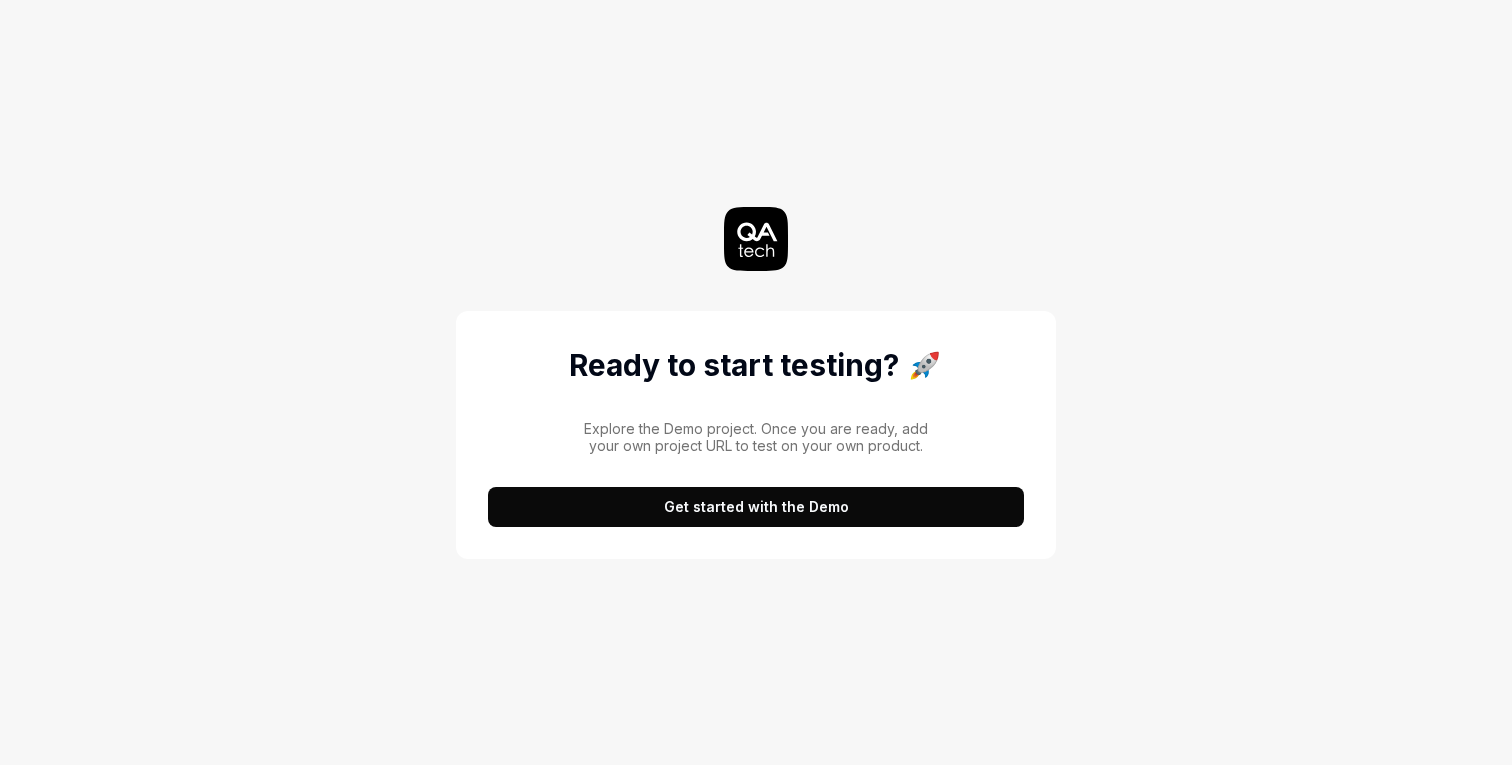 click on "Get started with the Demo" at bounding box center (756, 507) 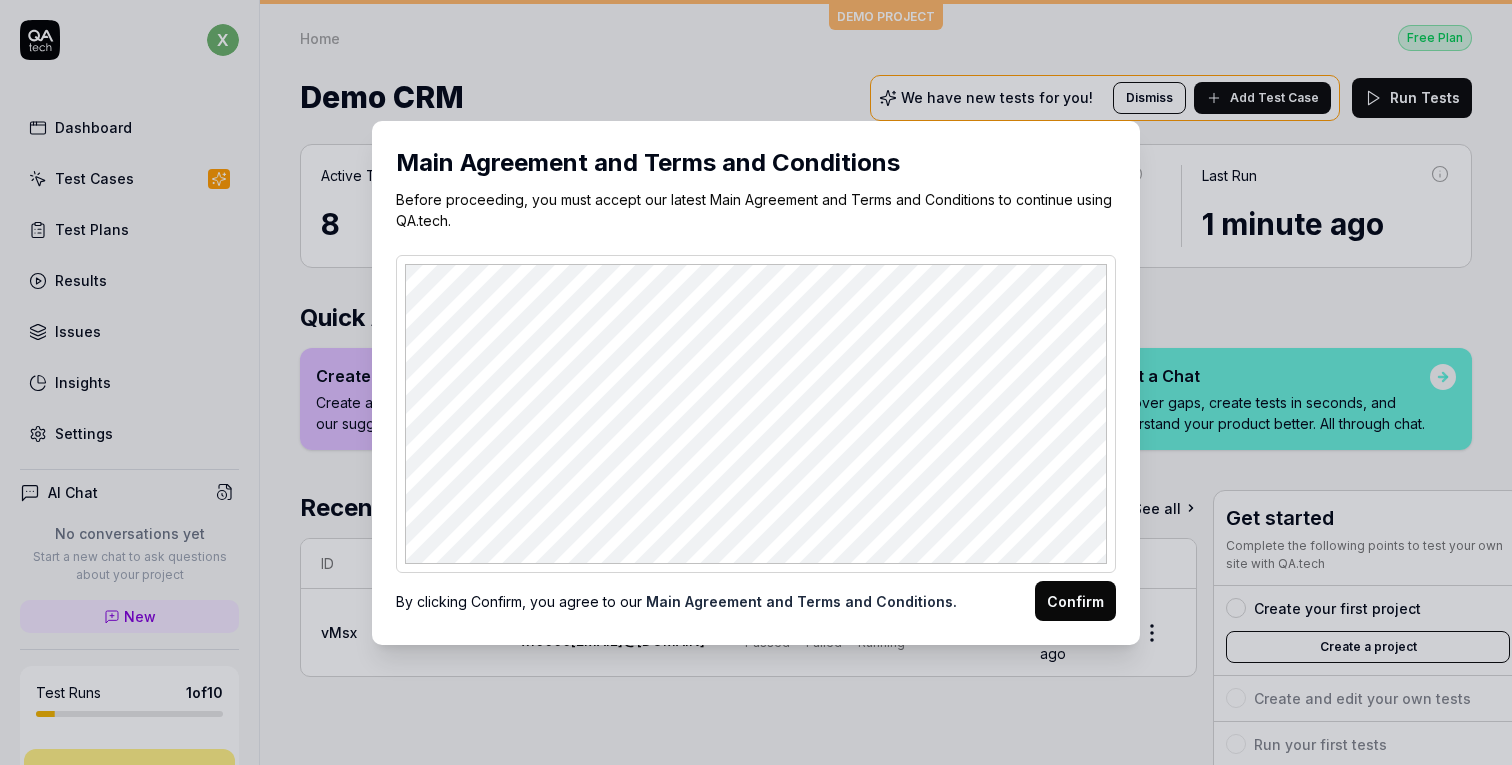 scroll, scrollTop: 0, scrollLeft: 0, axis: both 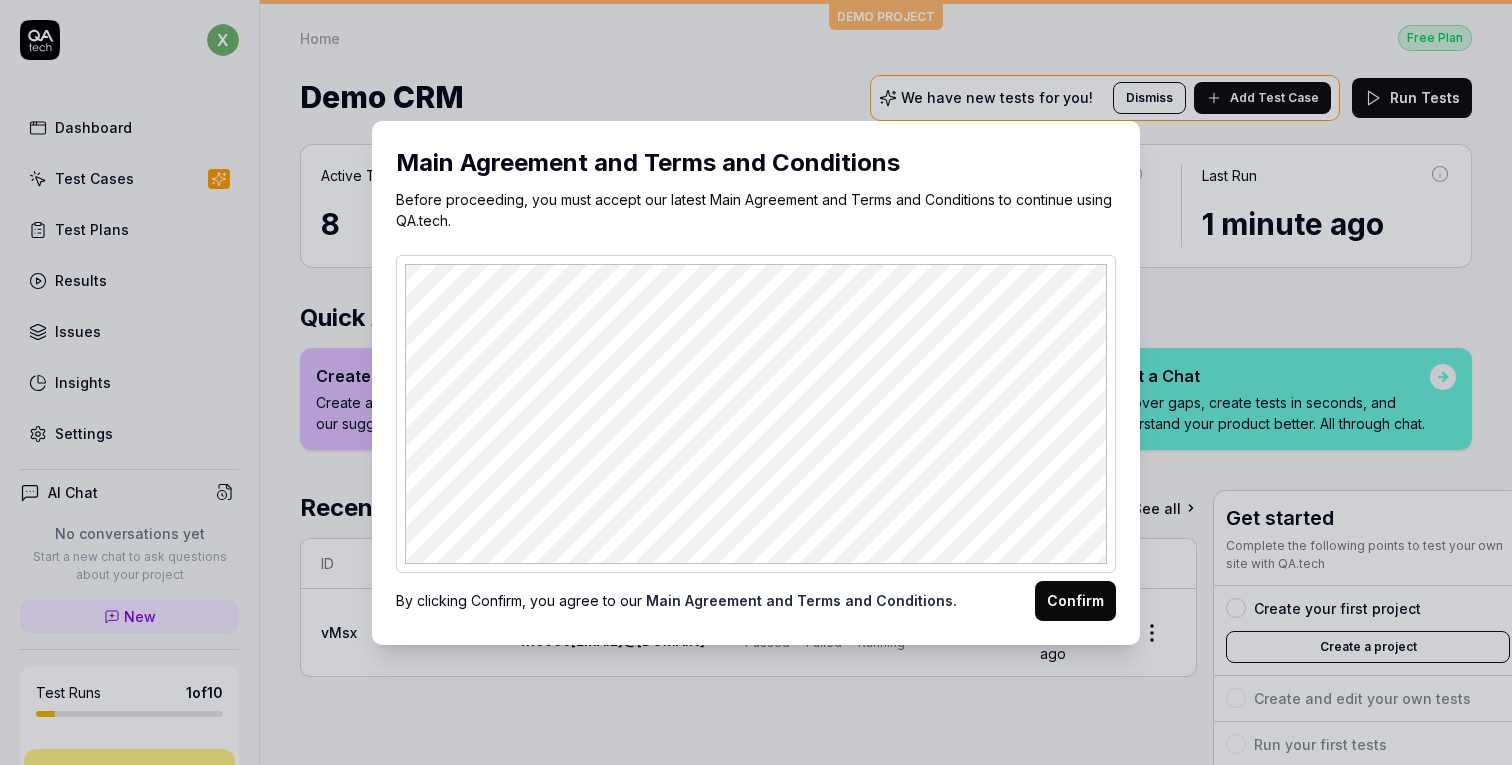 click on "Confirm" at bounding box center [1075, 601] 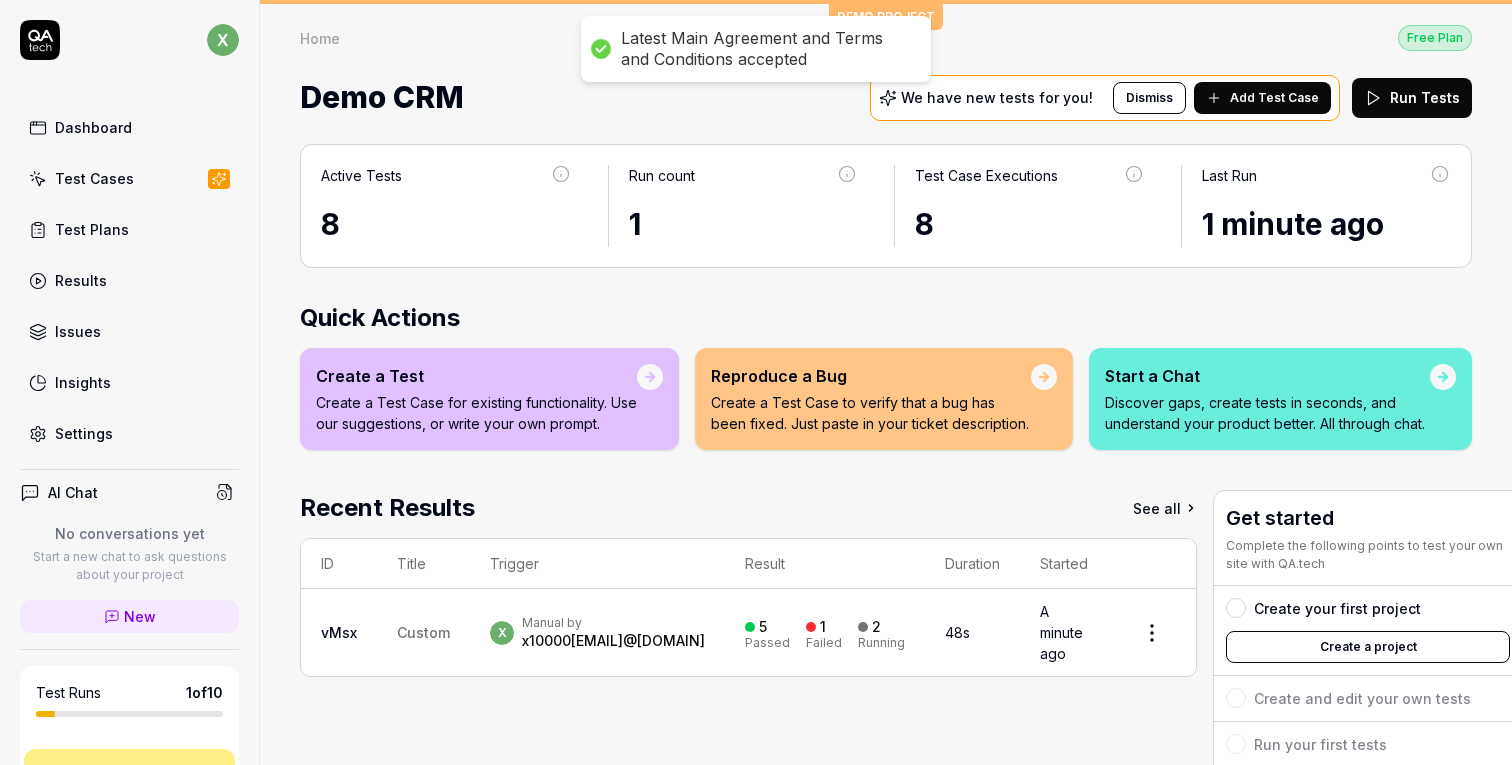 click on "Active Tests" at bounding box center [446, 183] 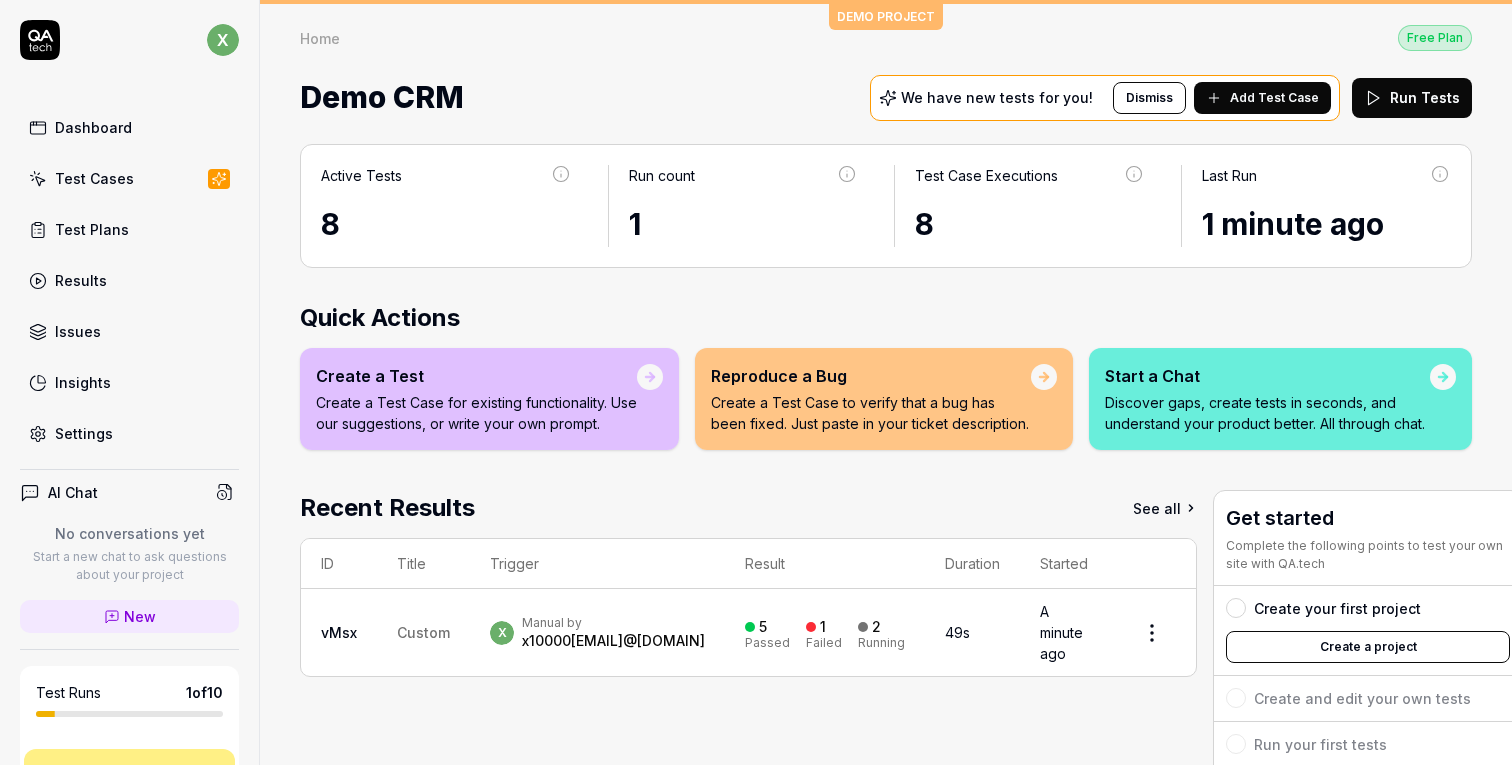 click on "Dashboard" at bounding box center [129, 127] 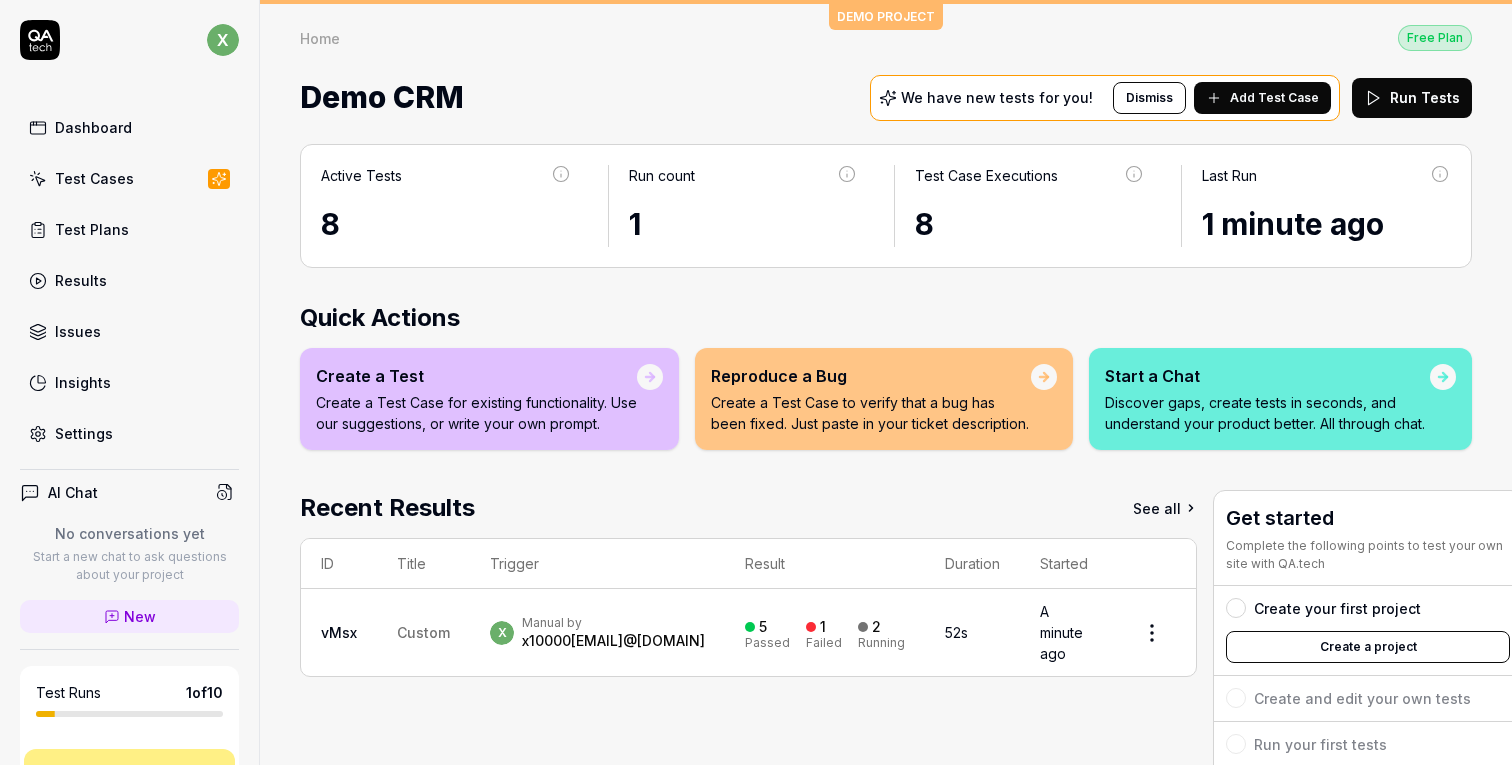 click on "Active Tests" at bounding box center [361, 175] 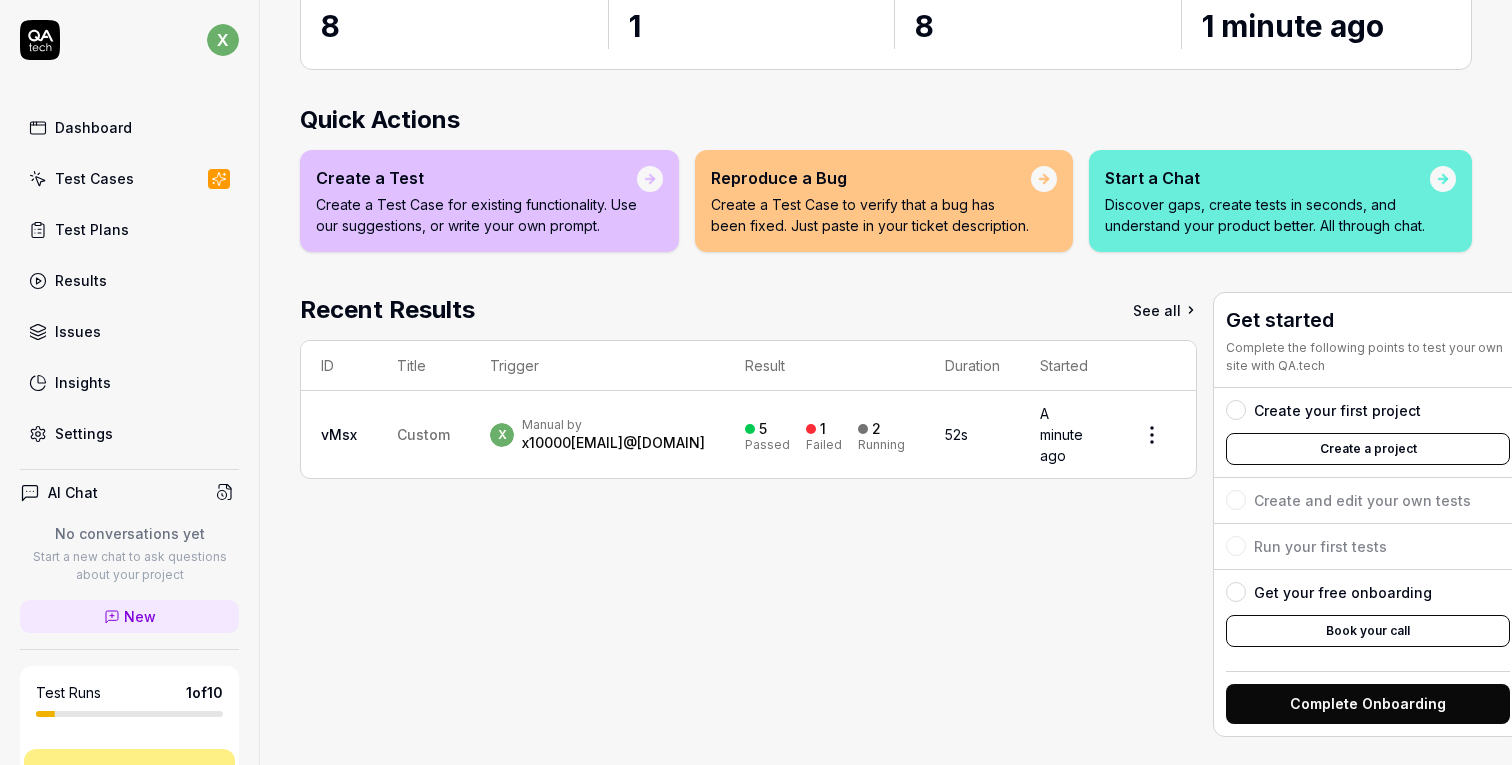 scroll, scrollTop: 207, scrollLeft: 0, axis: vertical 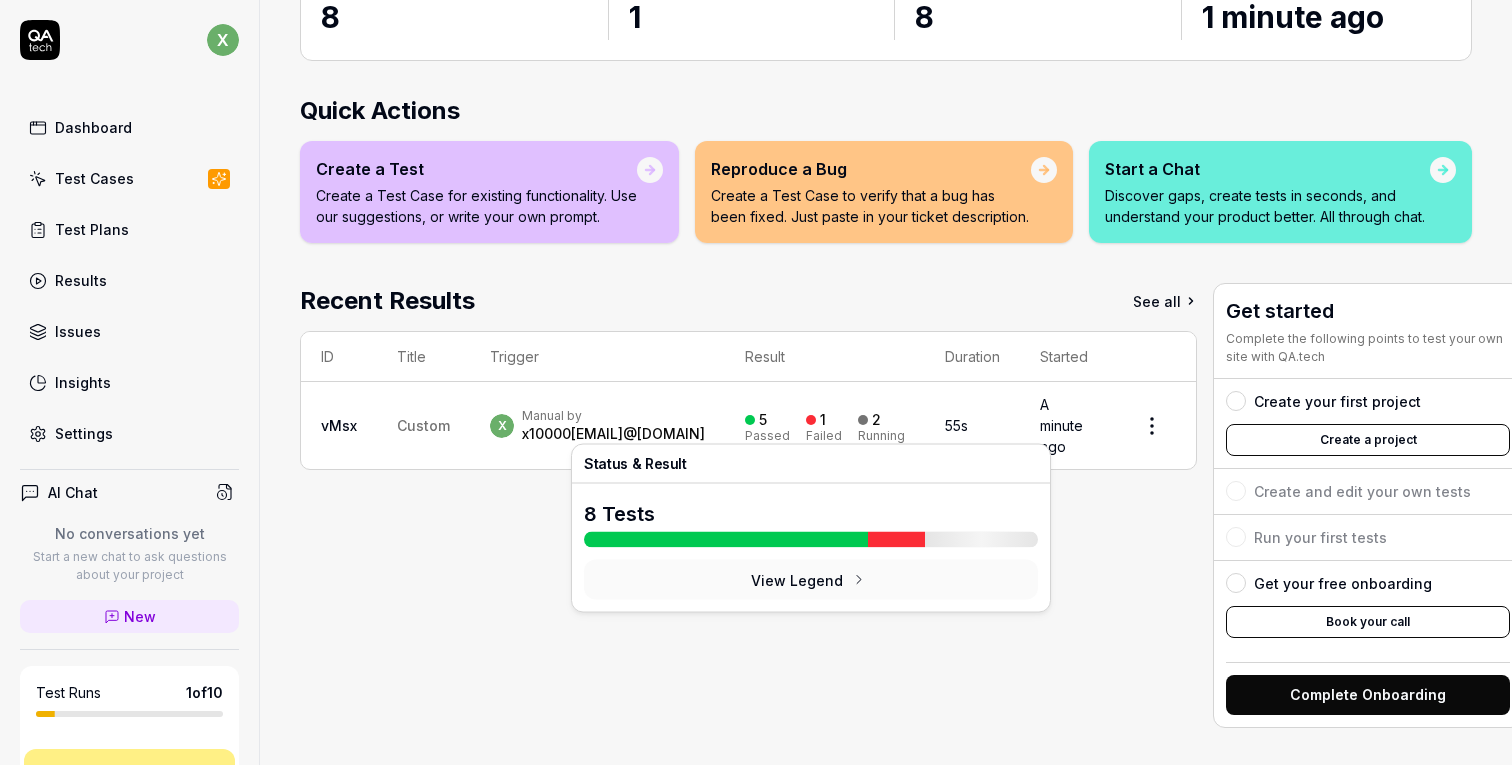 click on "5 Passed" at bounding box center (767, 425) 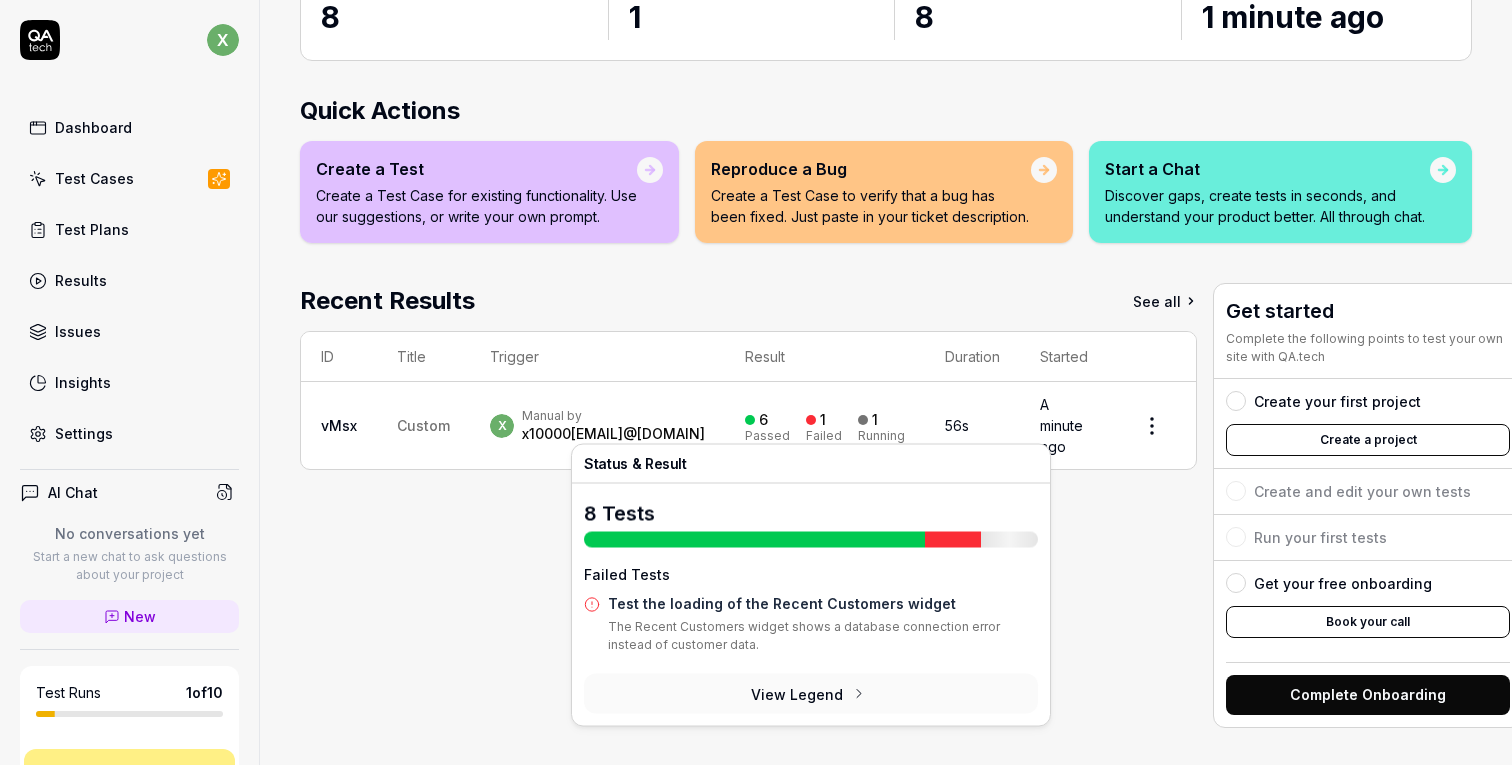 click on "1" at bounding box center [875, 420] 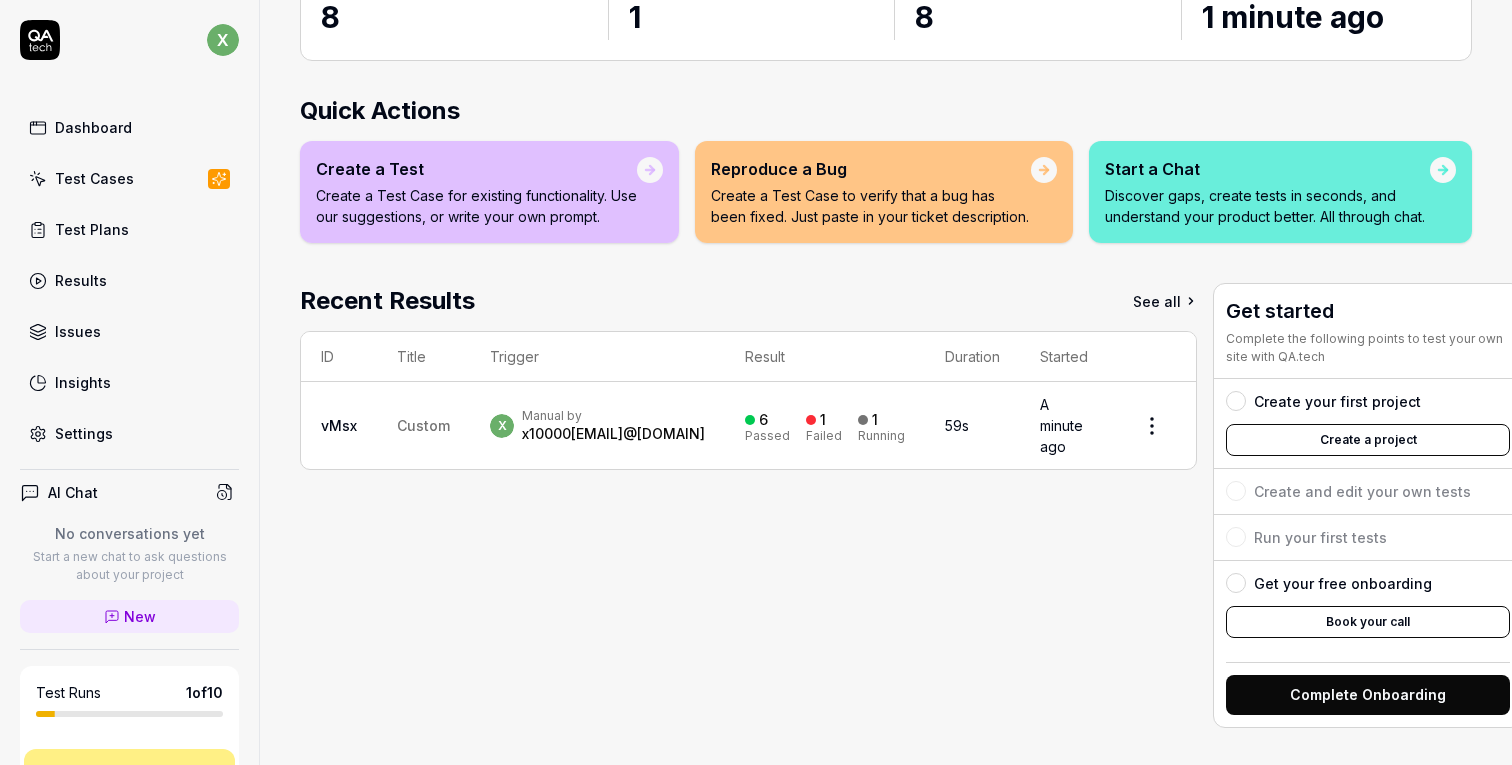click on "x10000[EMAIL]@[DOMAIN]" at bounding box center [613, 434] 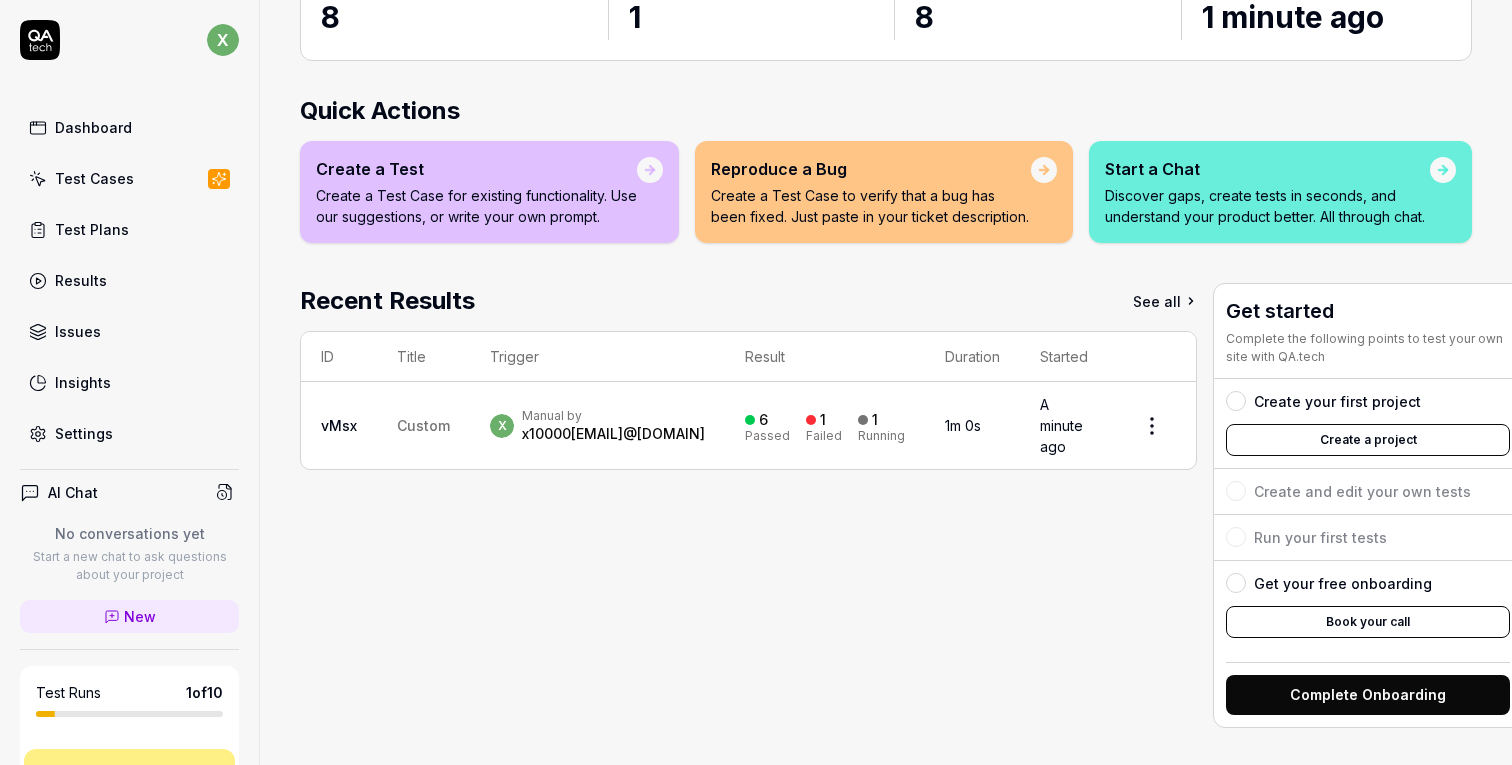 click on "x" at bounding box center (502, 426) 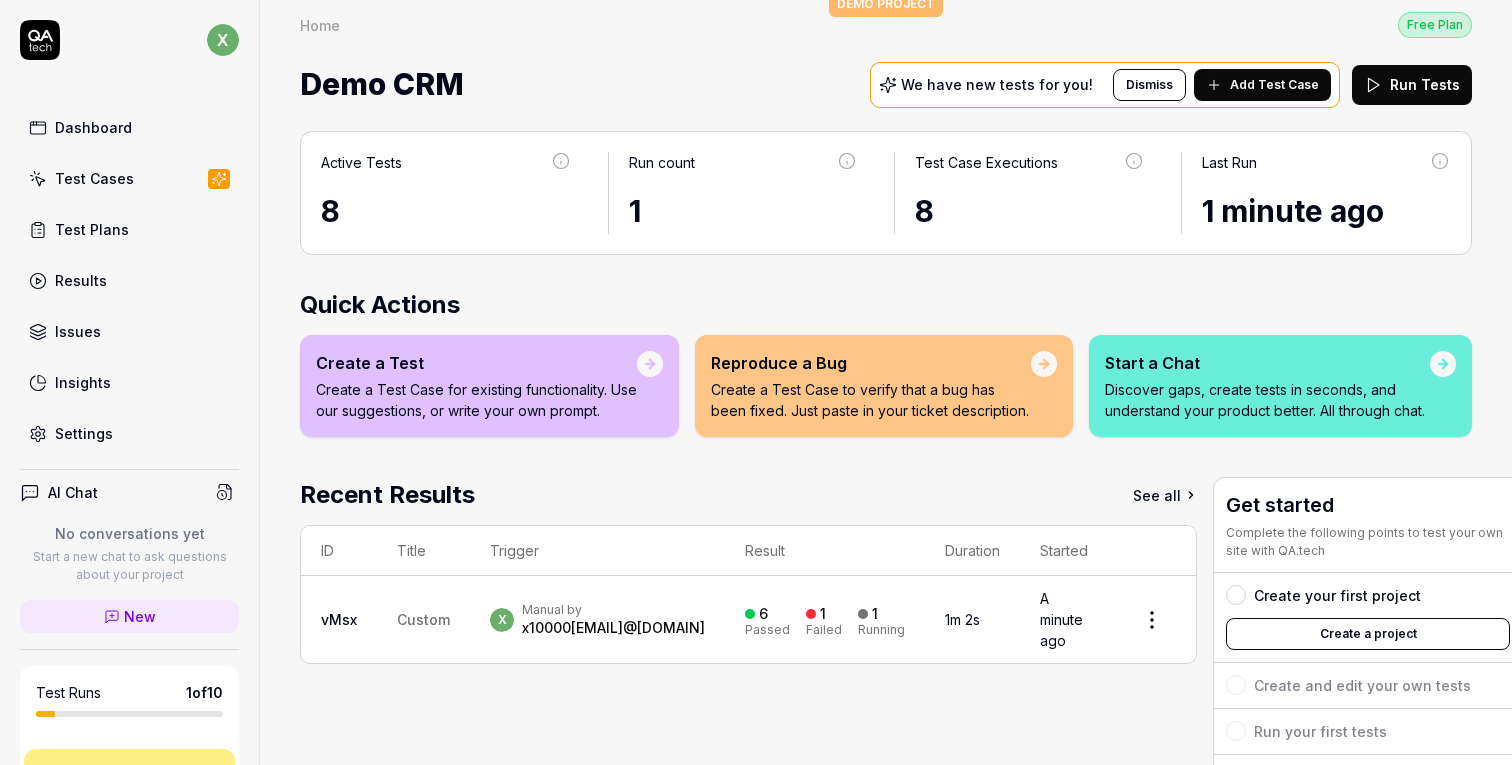 scroll, scrollTop: 0, scrollLeft: 0, axis: both 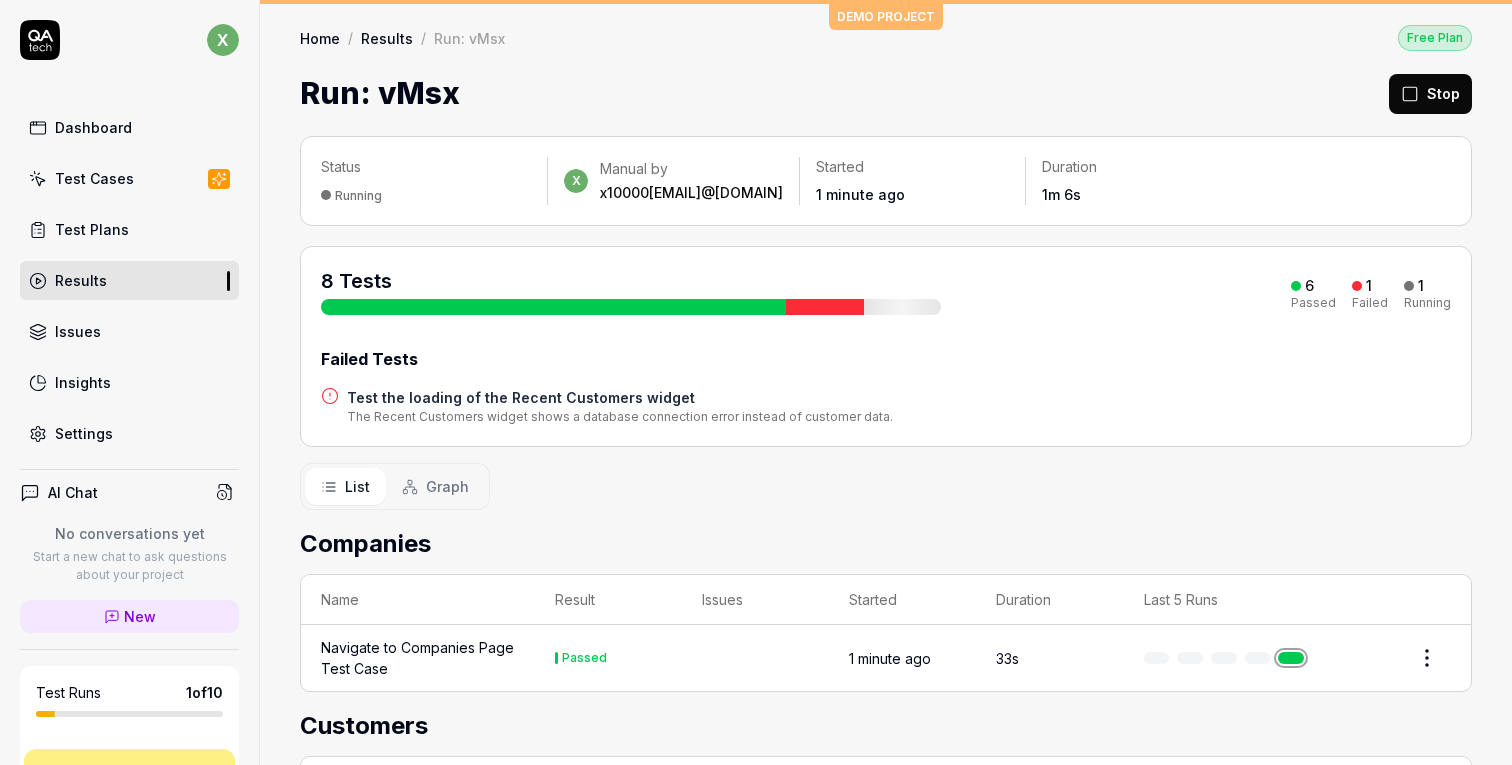click at bounding box center [825, 307] 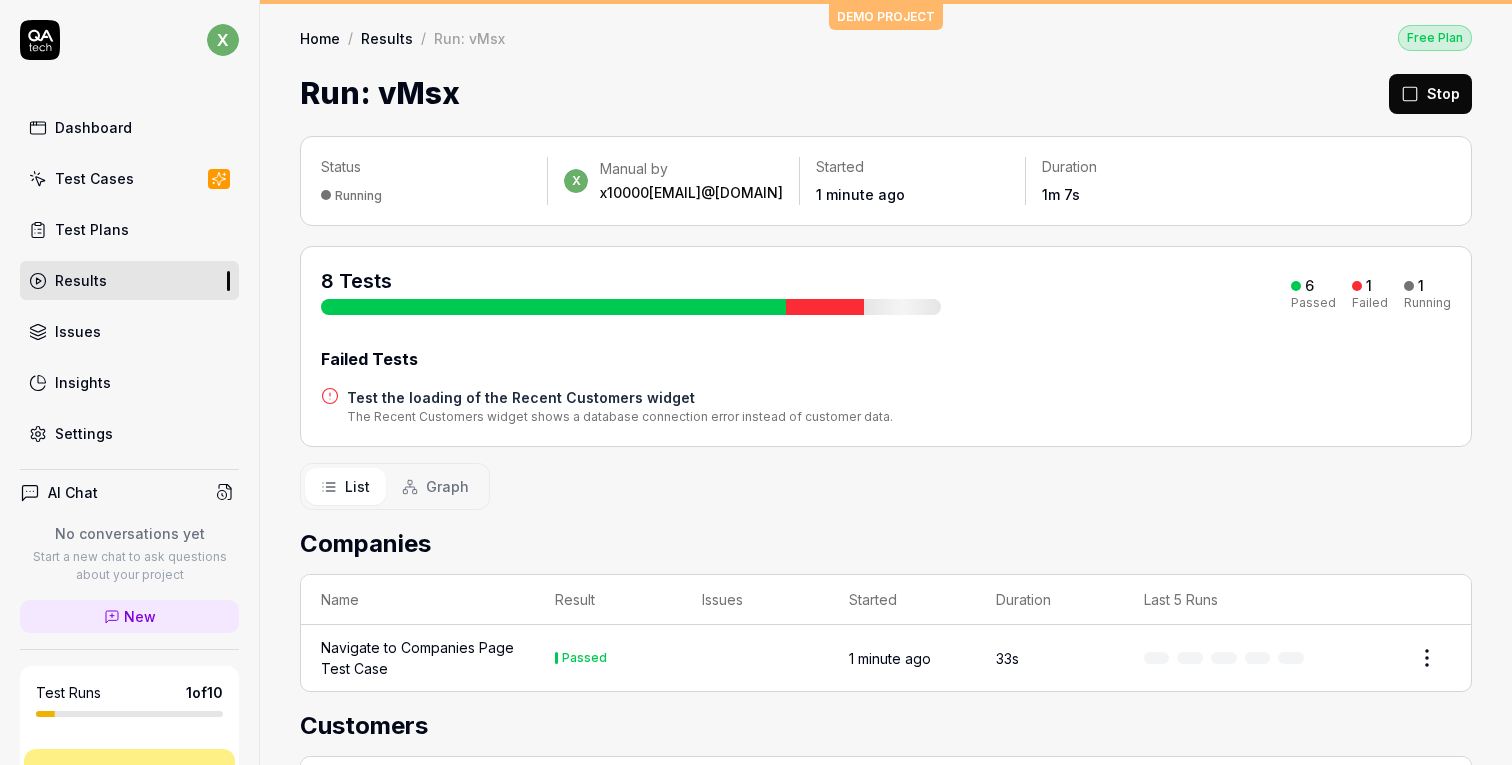 click on "Test the loading of the Recent Customers widget" at bounding box center [620, 397] 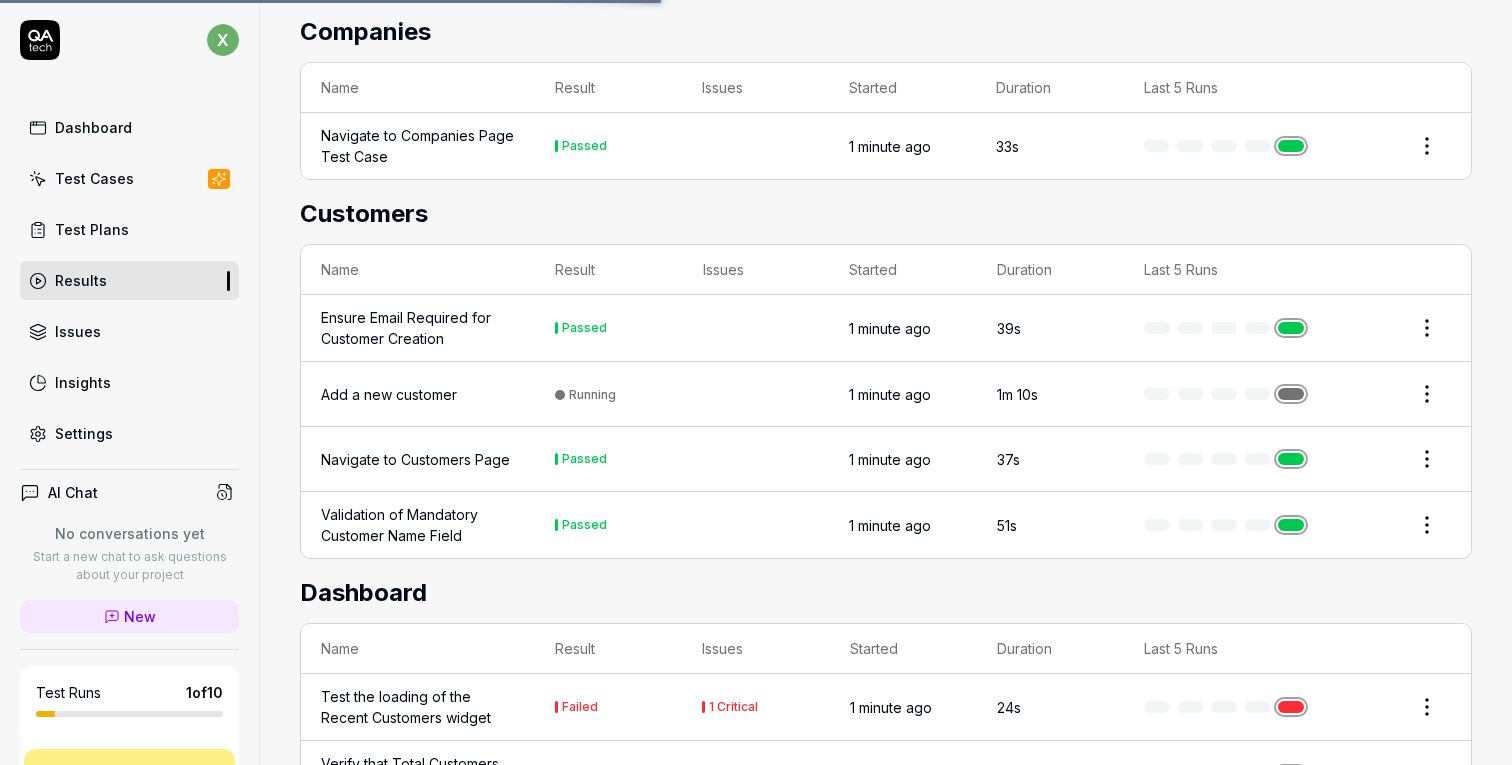 scroll, scrollTop: 650, scrollLeft: 0, axis: vertical 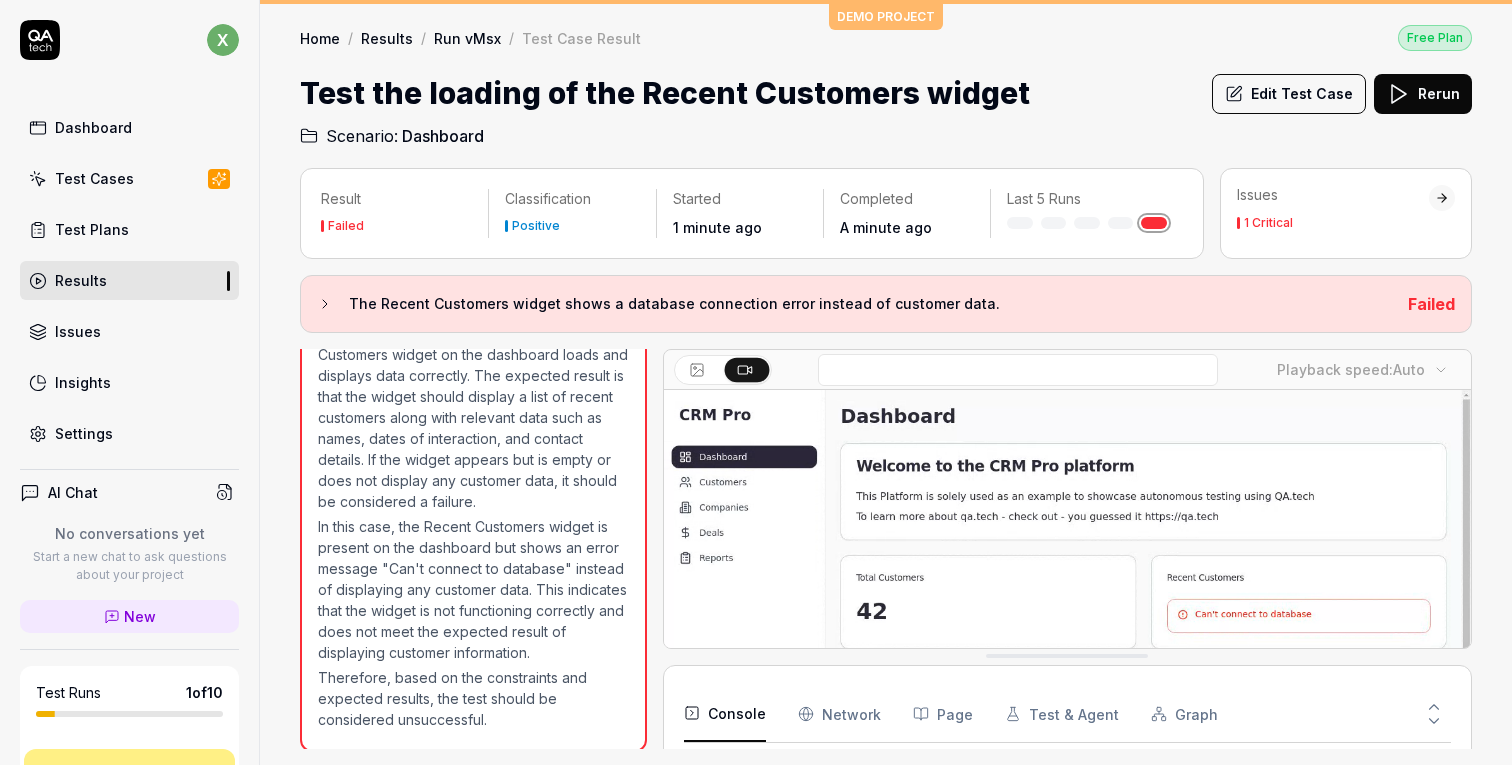 click on "Dashboard" at bounding box center (129, 127) 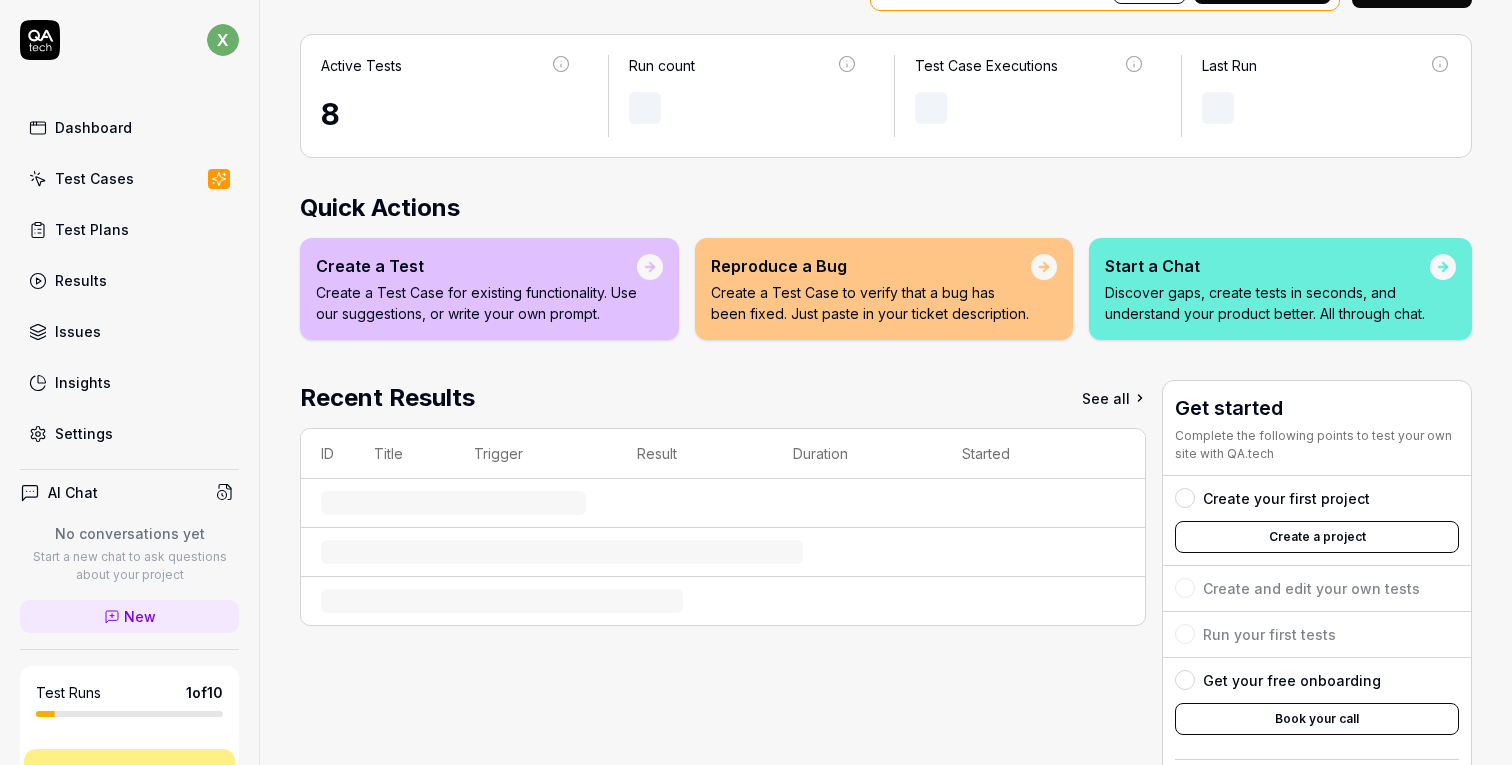 scroll, scrollTop: 139, scrollLeft: 0, axis: vertical 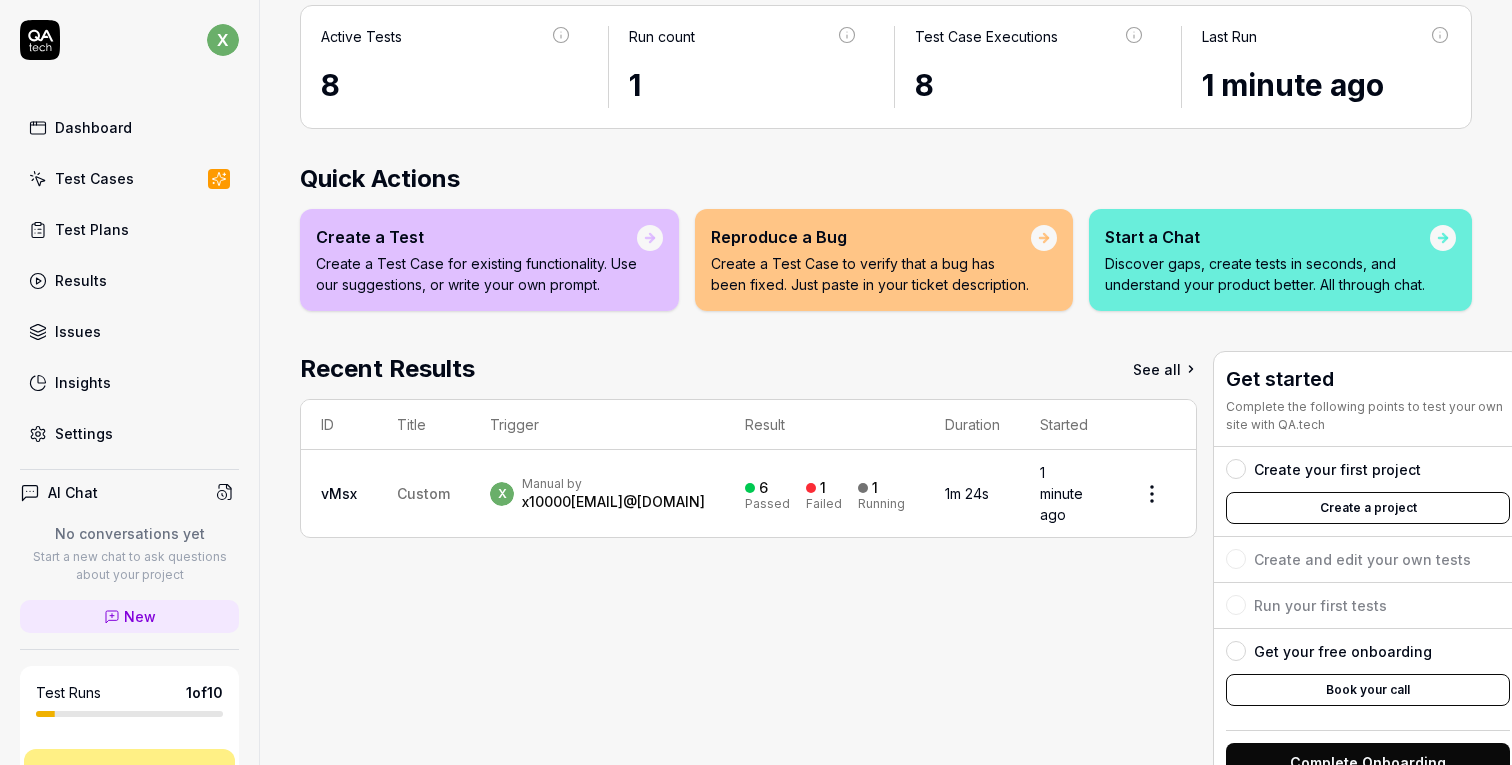 click on "x10000[EMAIL]@[DOMAIN]" at bounding box center (613, 502) 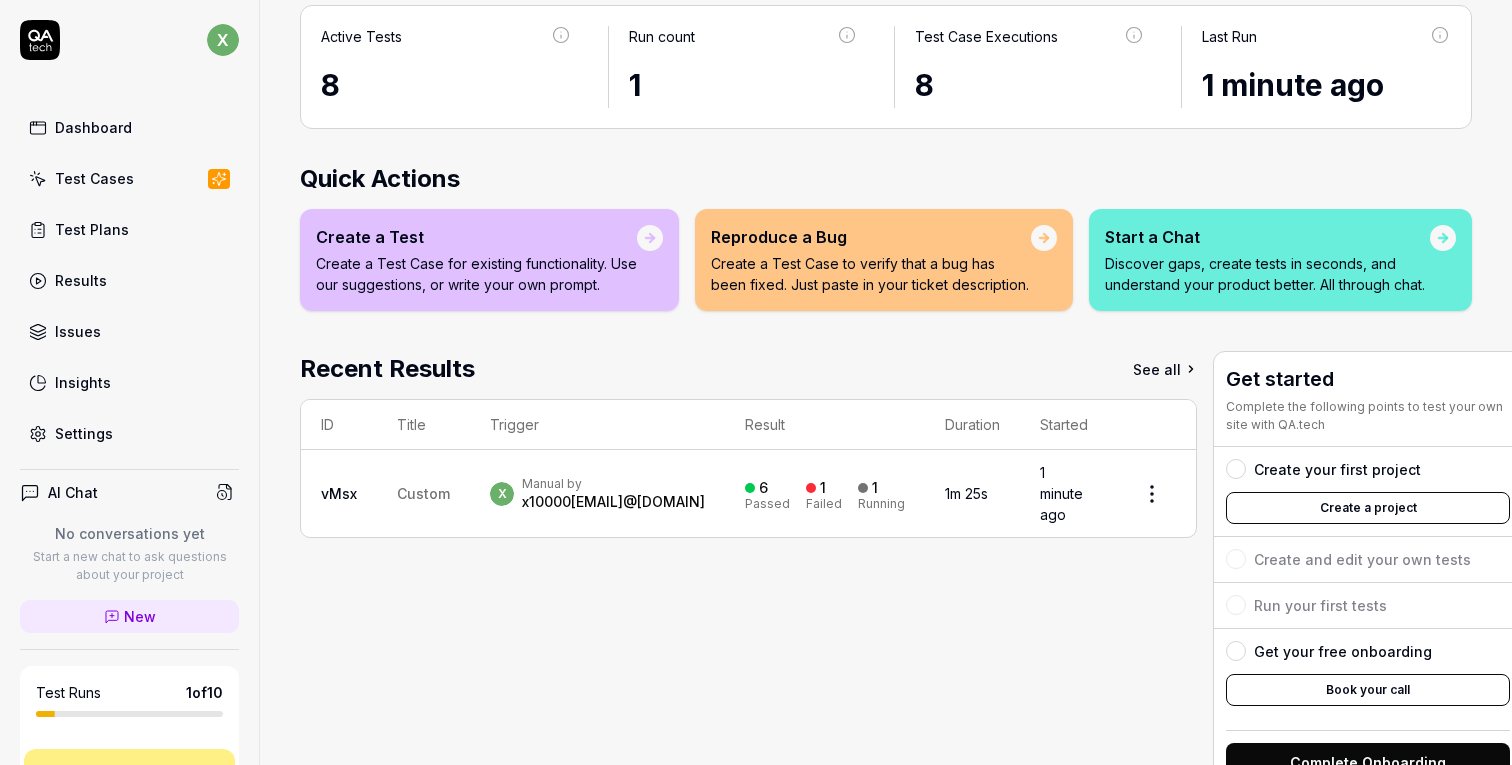 click on "vMsx" at bounding box center [339, 493] 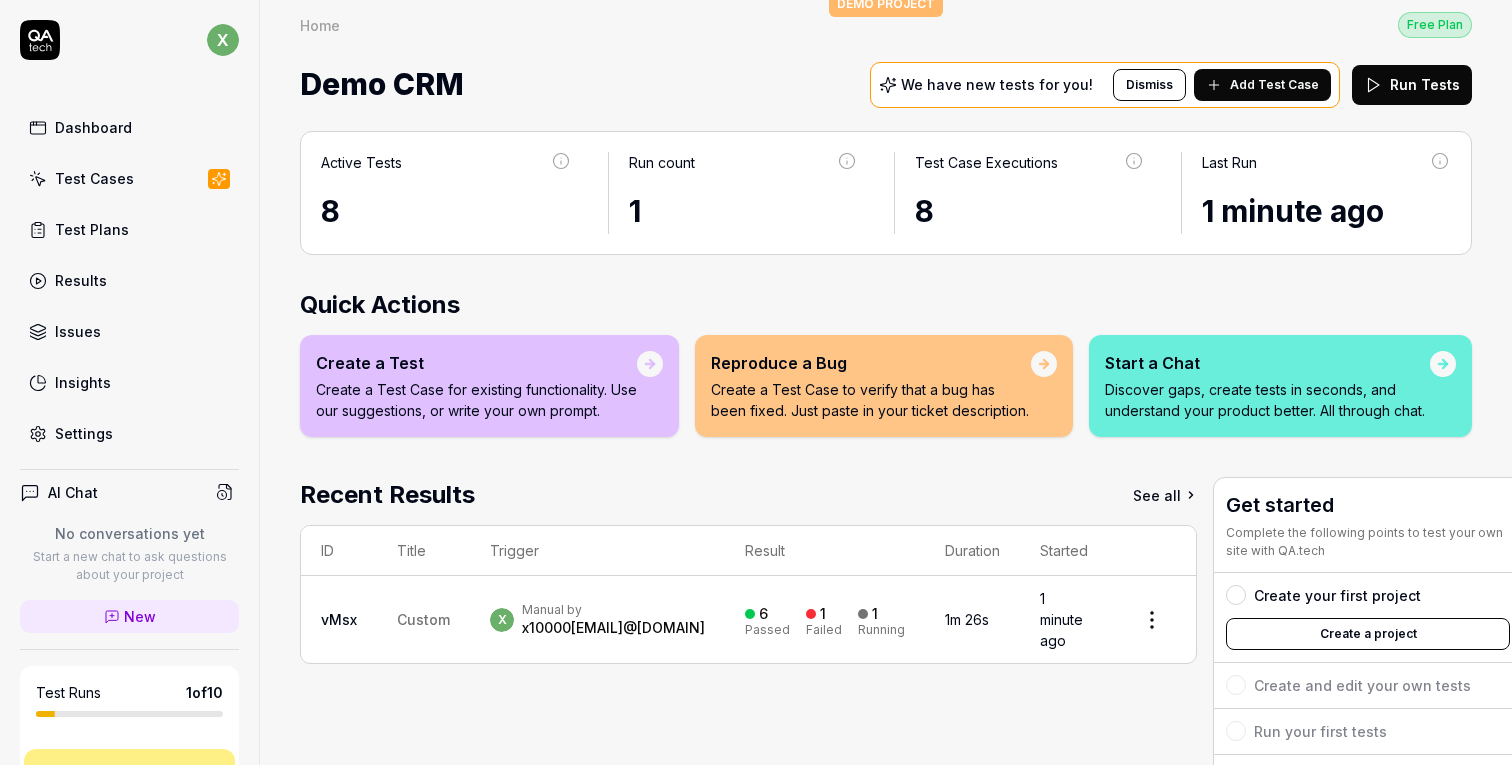 scroll, scrollTop: 0, scrollLeft: 0, axis: both 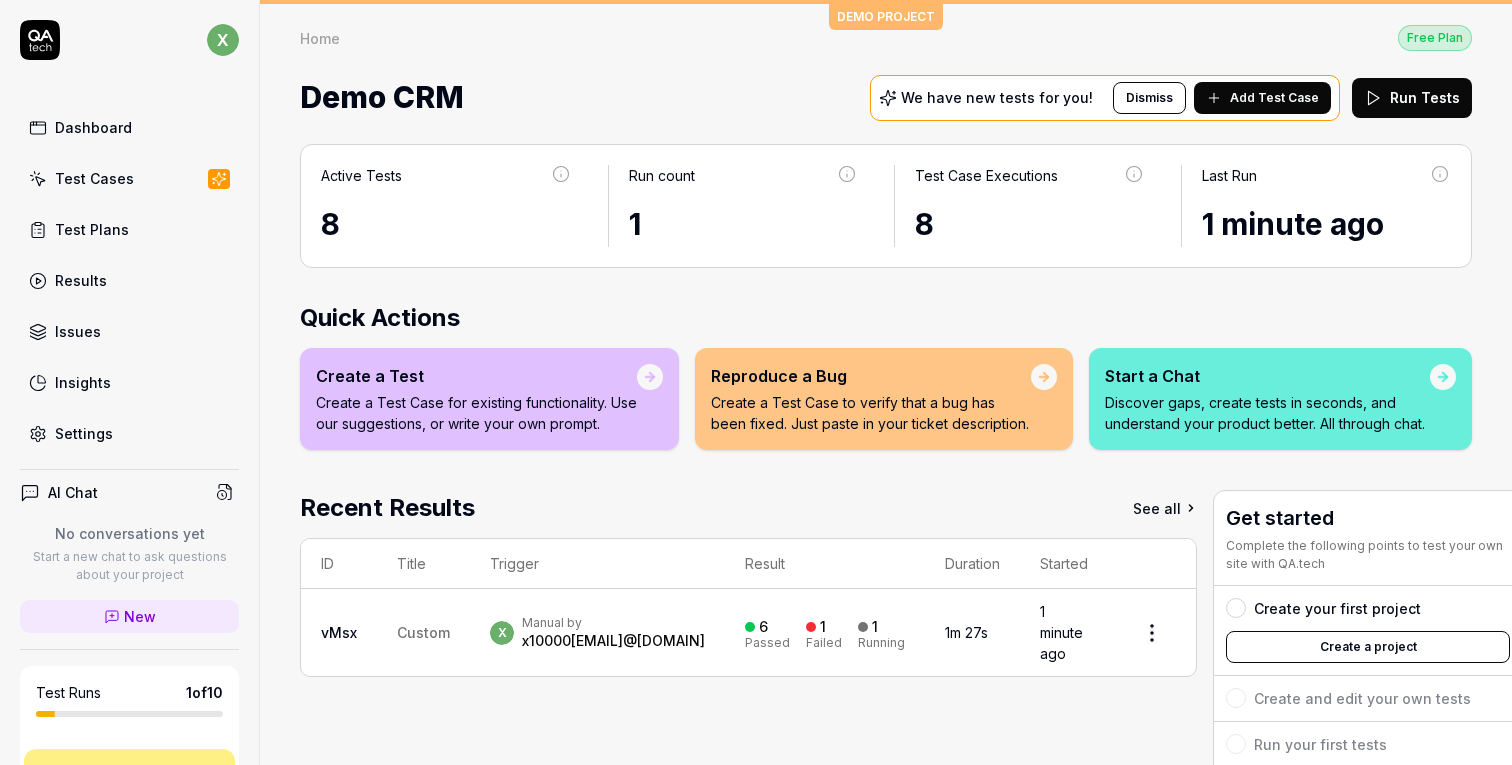 click on "Active Tests" at bounding box center [446, 183] 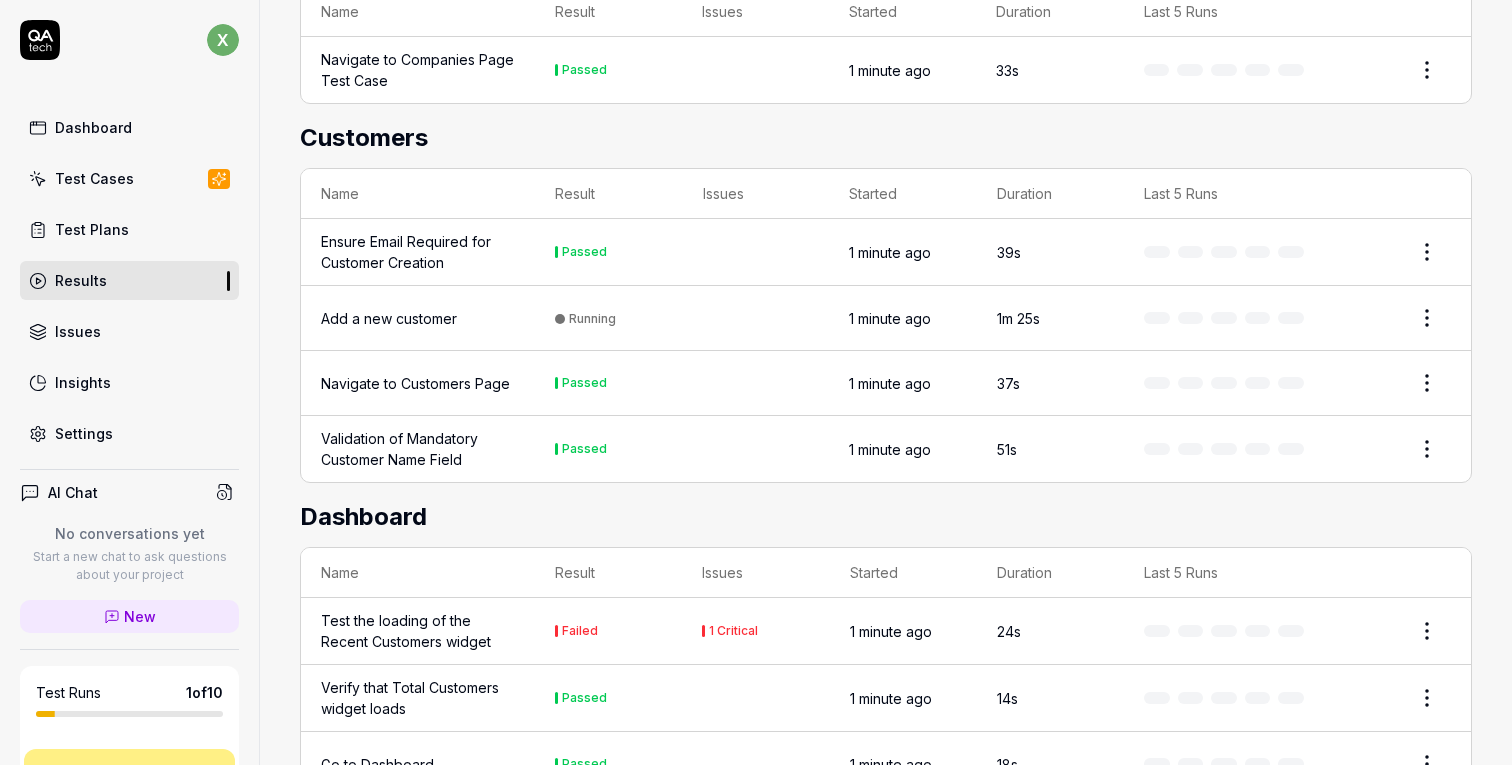 scroll, scrollTop: 650, scrollLeft: 0, axis: vertical 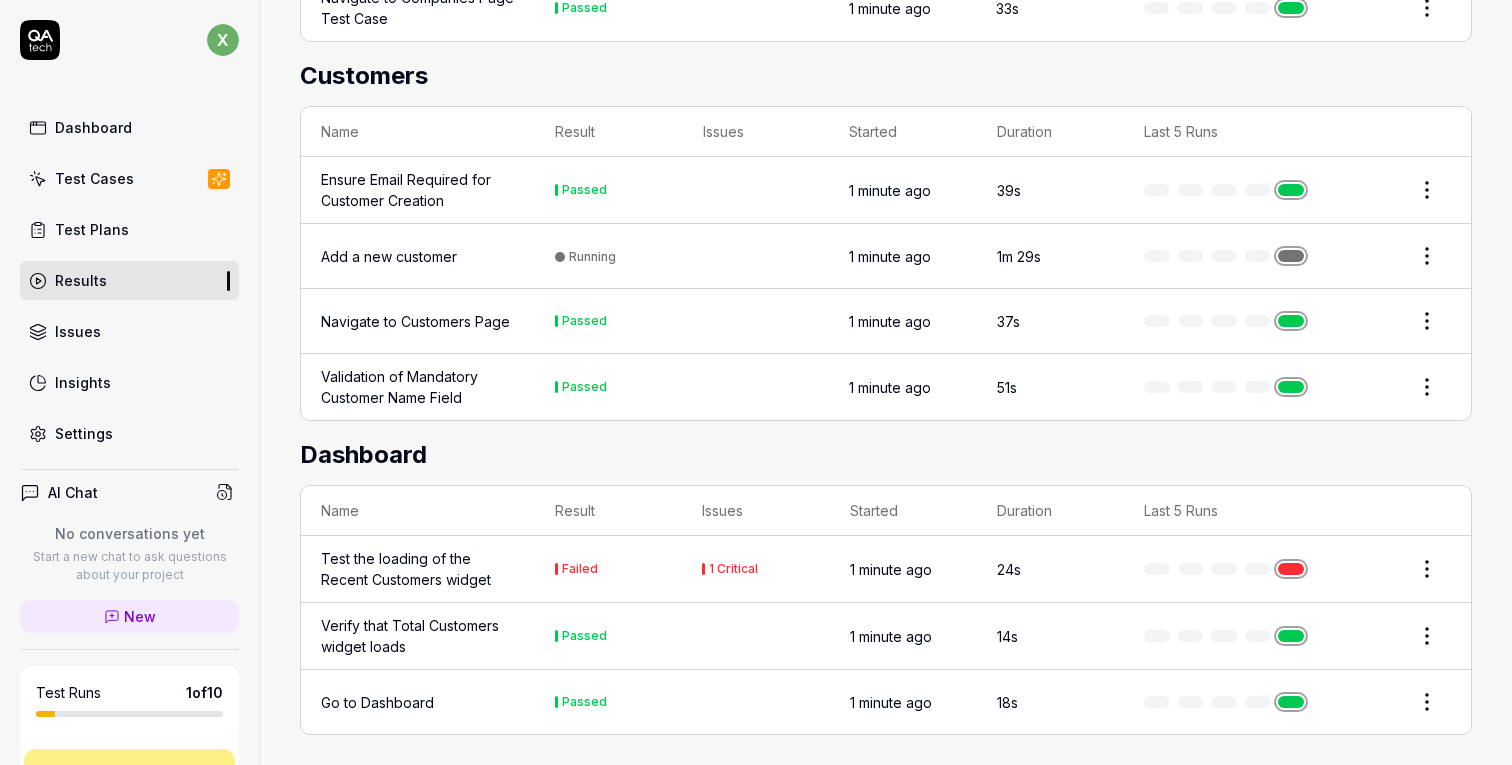click on "Dashboard" at bounding box center [886, 455] 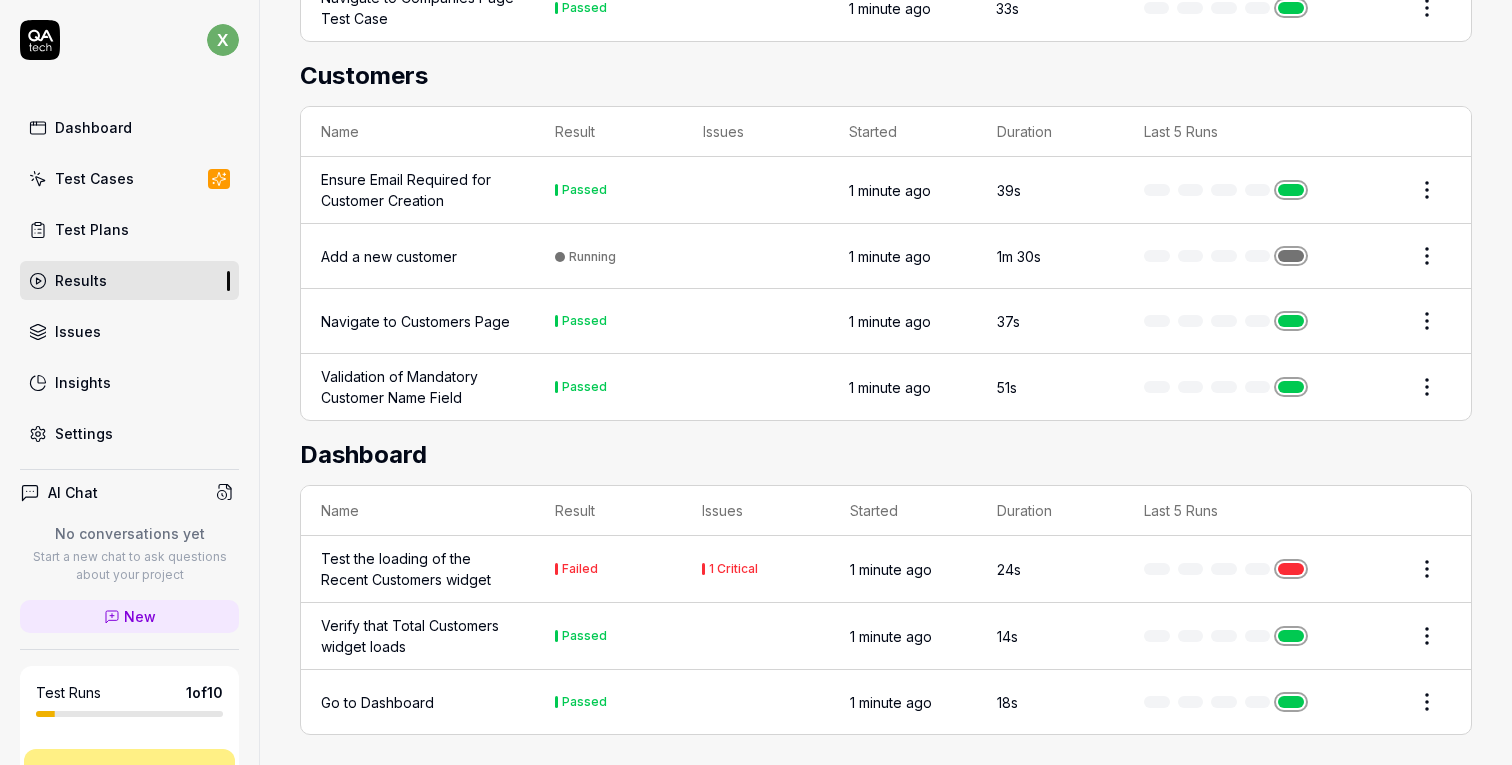 click on "Test the loading of the Recent Customers widget" at bounding box center [418, 569] 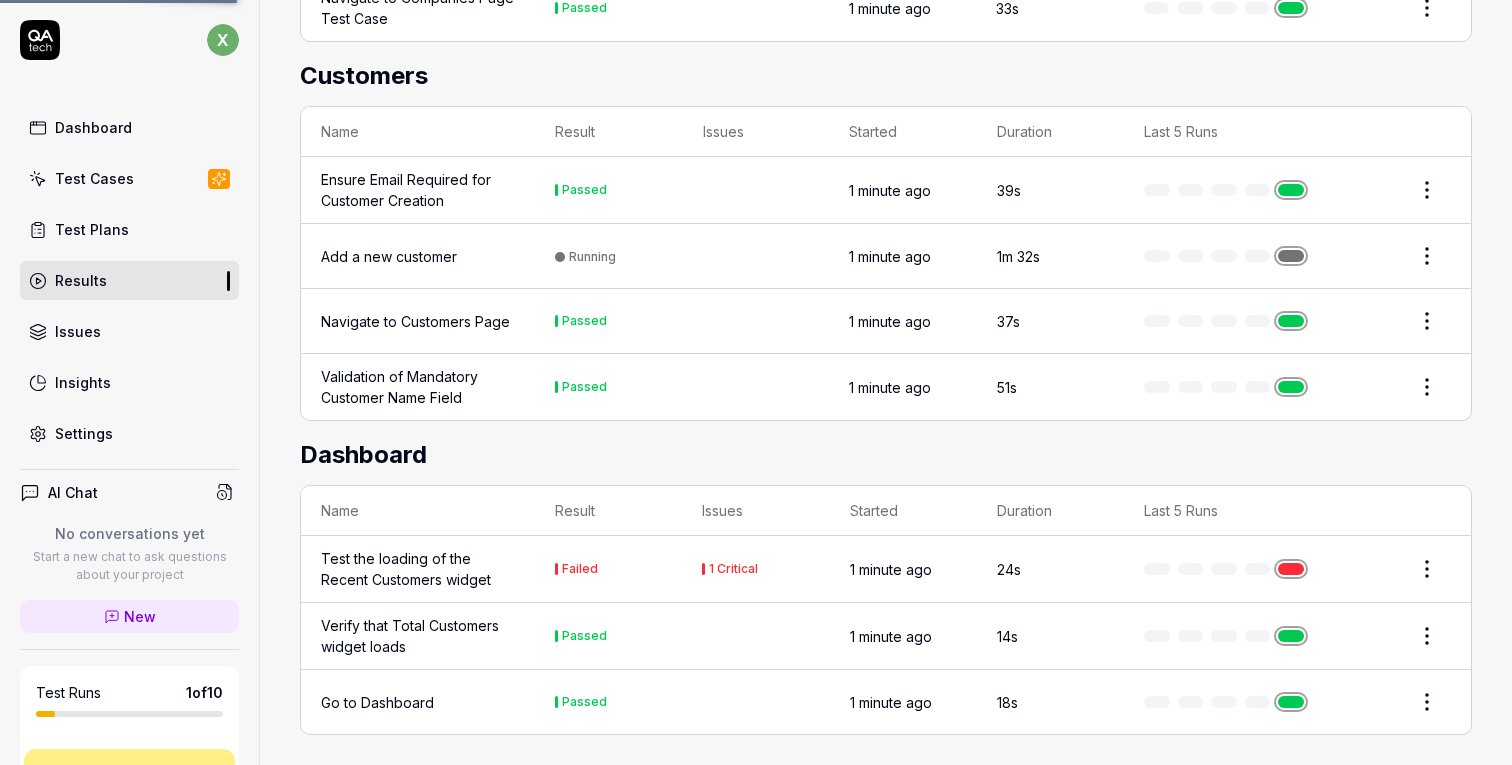 scroll, scrollTop: 0, scrollLeft: 0, axis: both 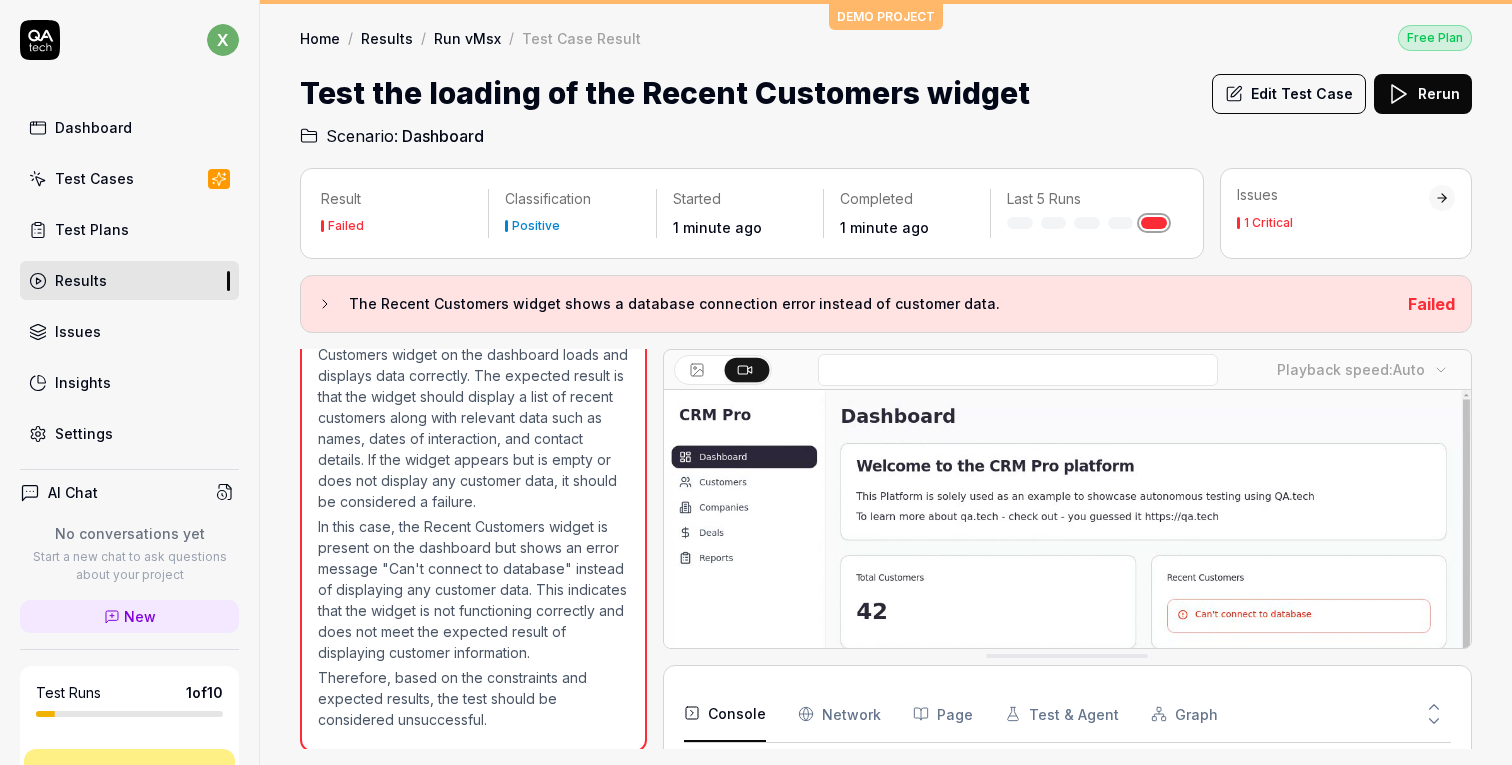 click 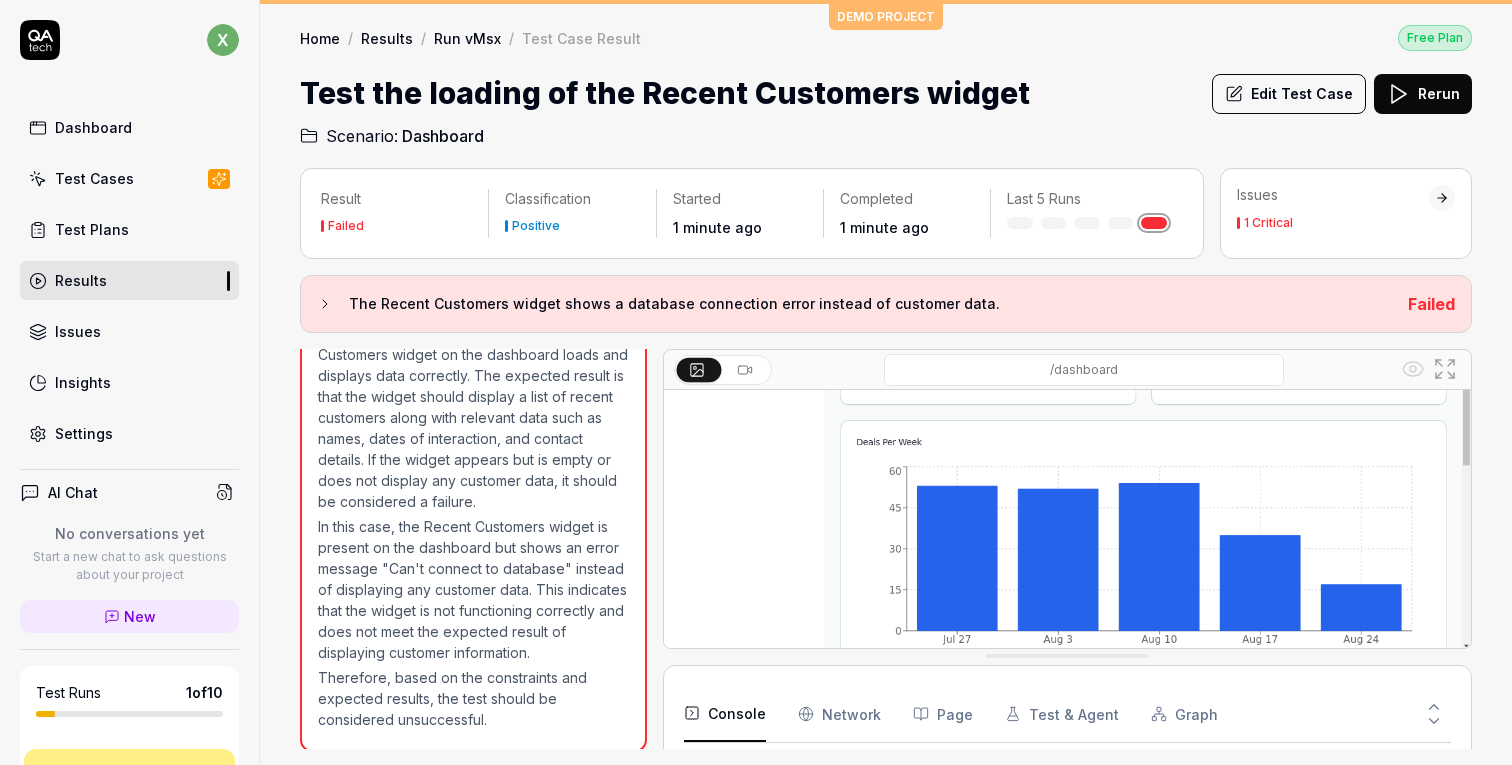 scroll, scrollTop: 0, scrollLeft: 0, axis: both 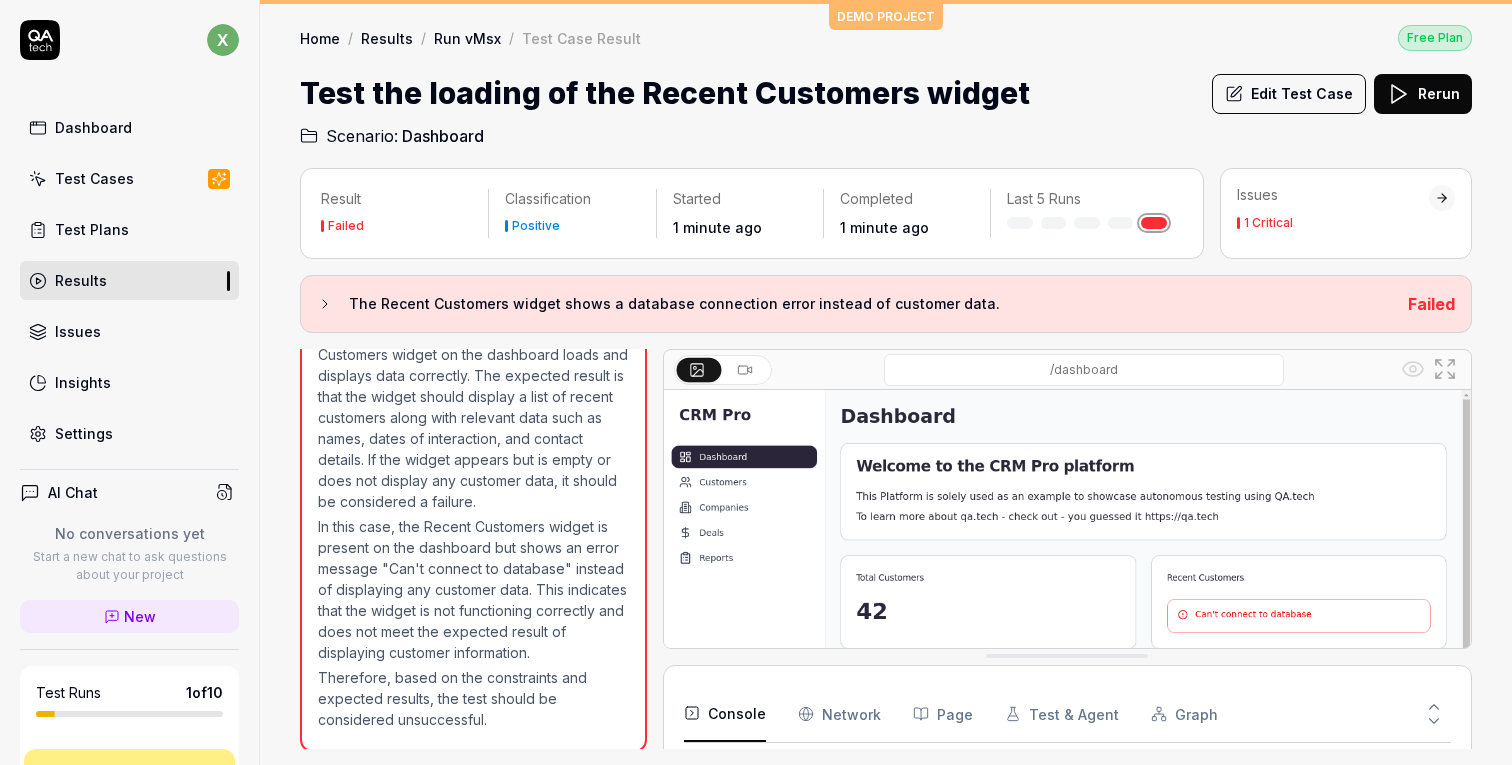 click at bounding box center (747, 370) 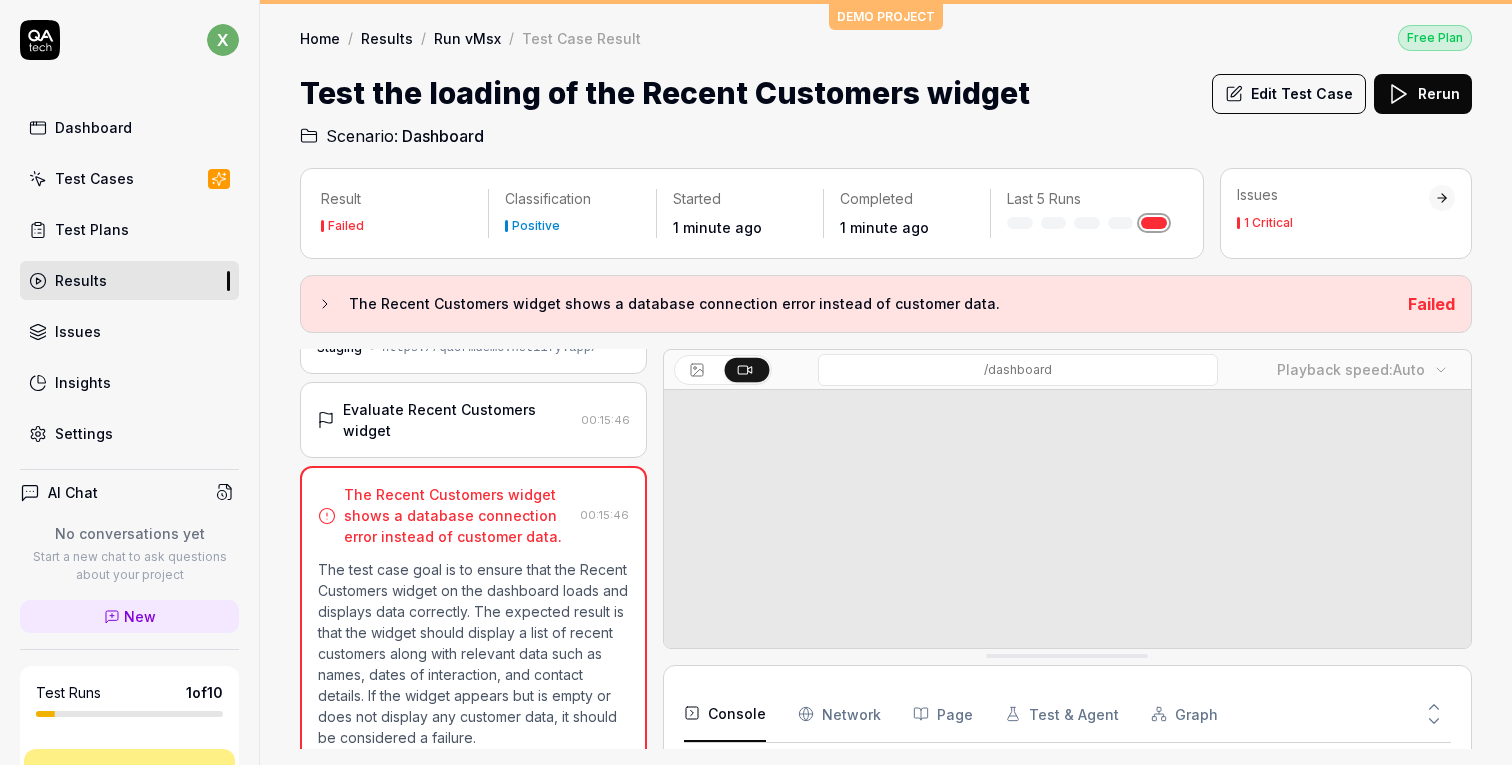 scroll, scrollTop: 0, scrollLeft: 0, axis: both 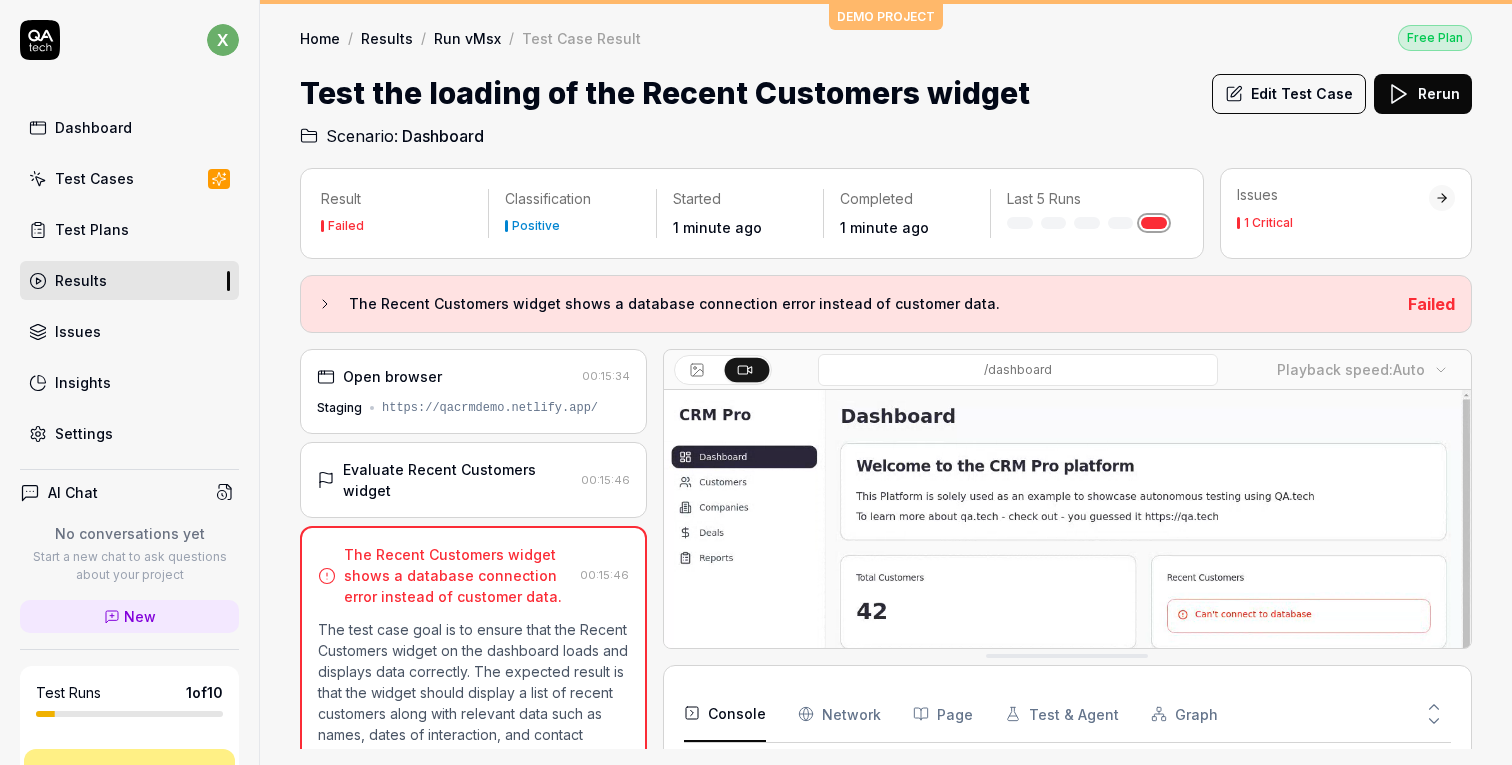 click on "Test Cases" at bounding box center [94, 178] 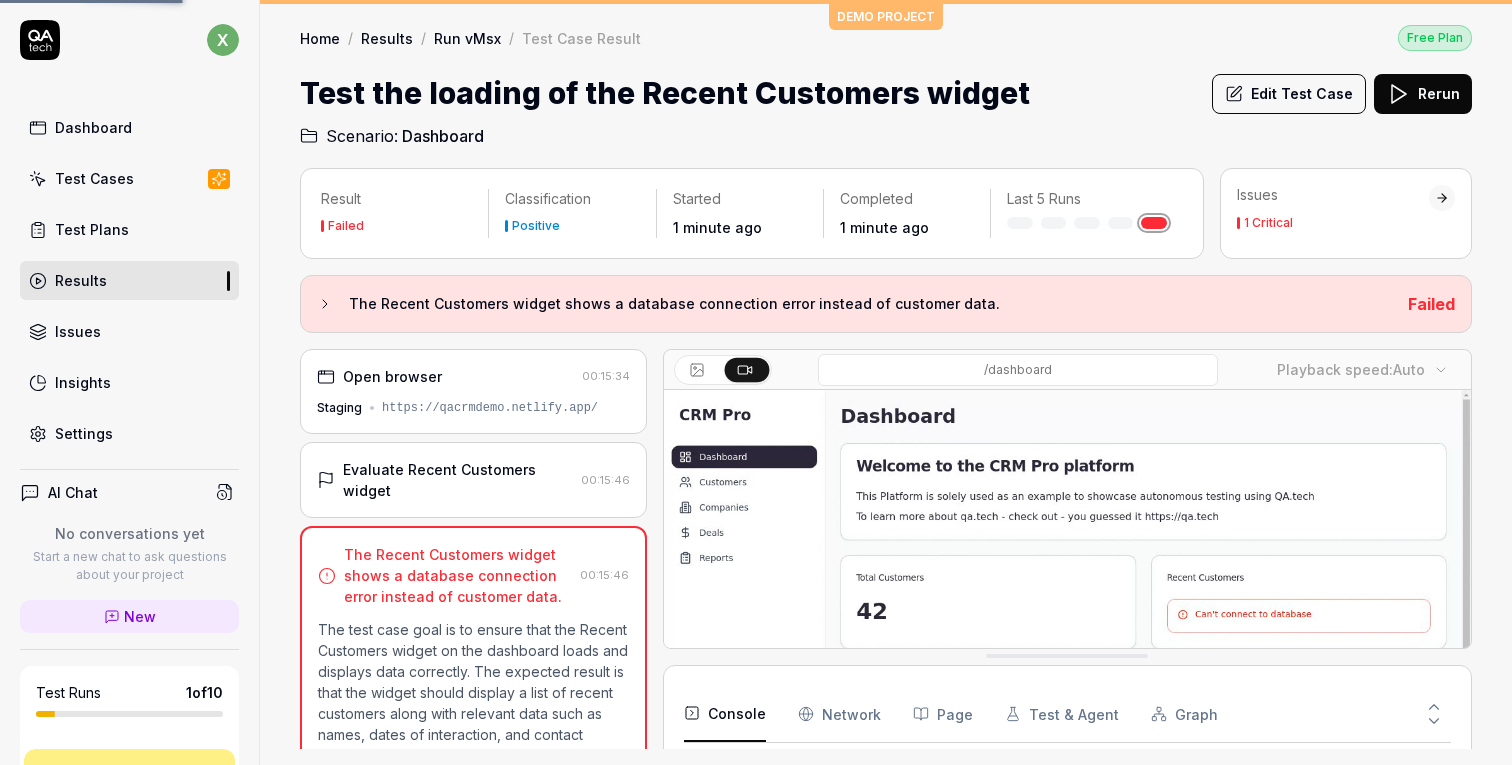 click on "Test Plans" at bounding box center (92, 229) 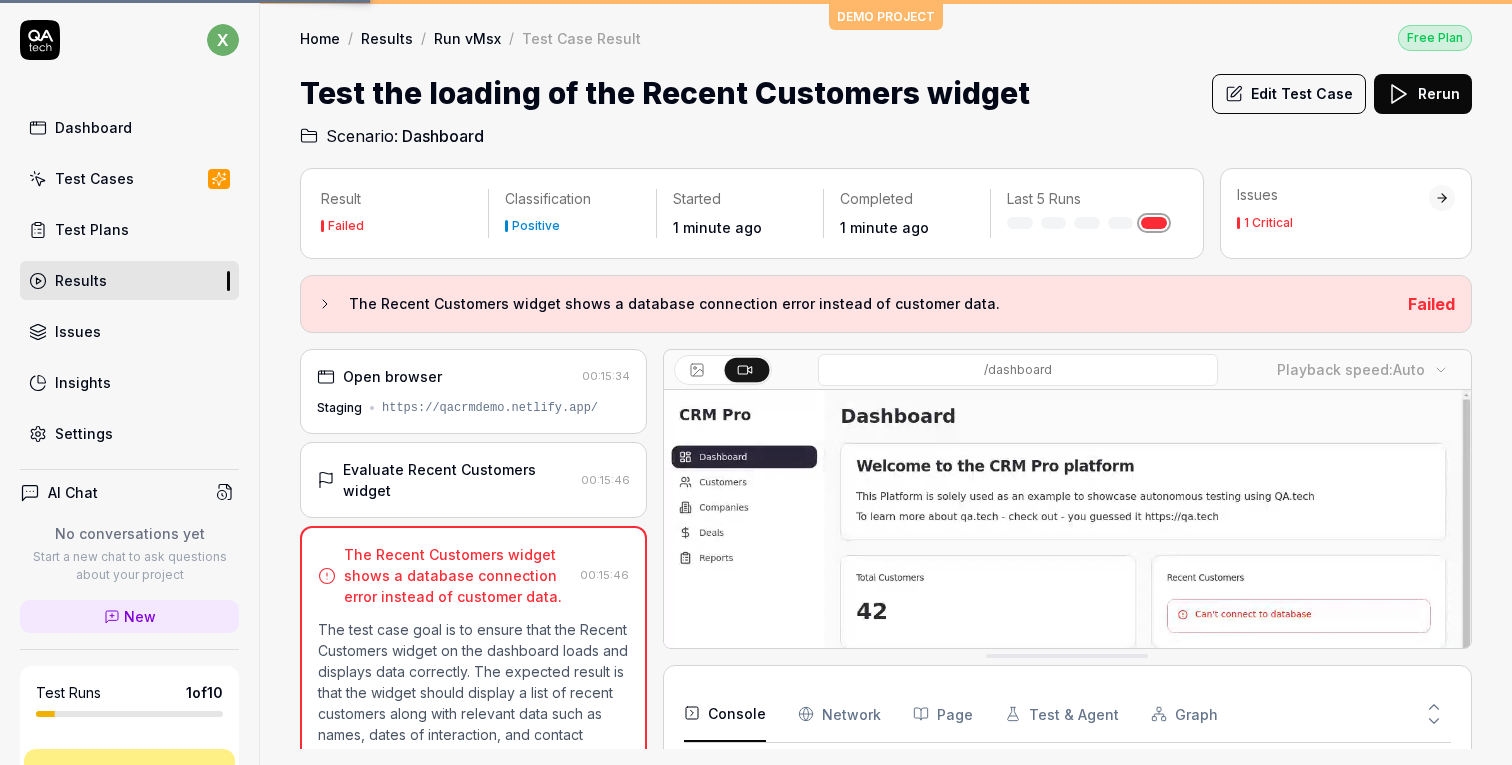 click on "Test Plans" at bounding box center (92, 229) 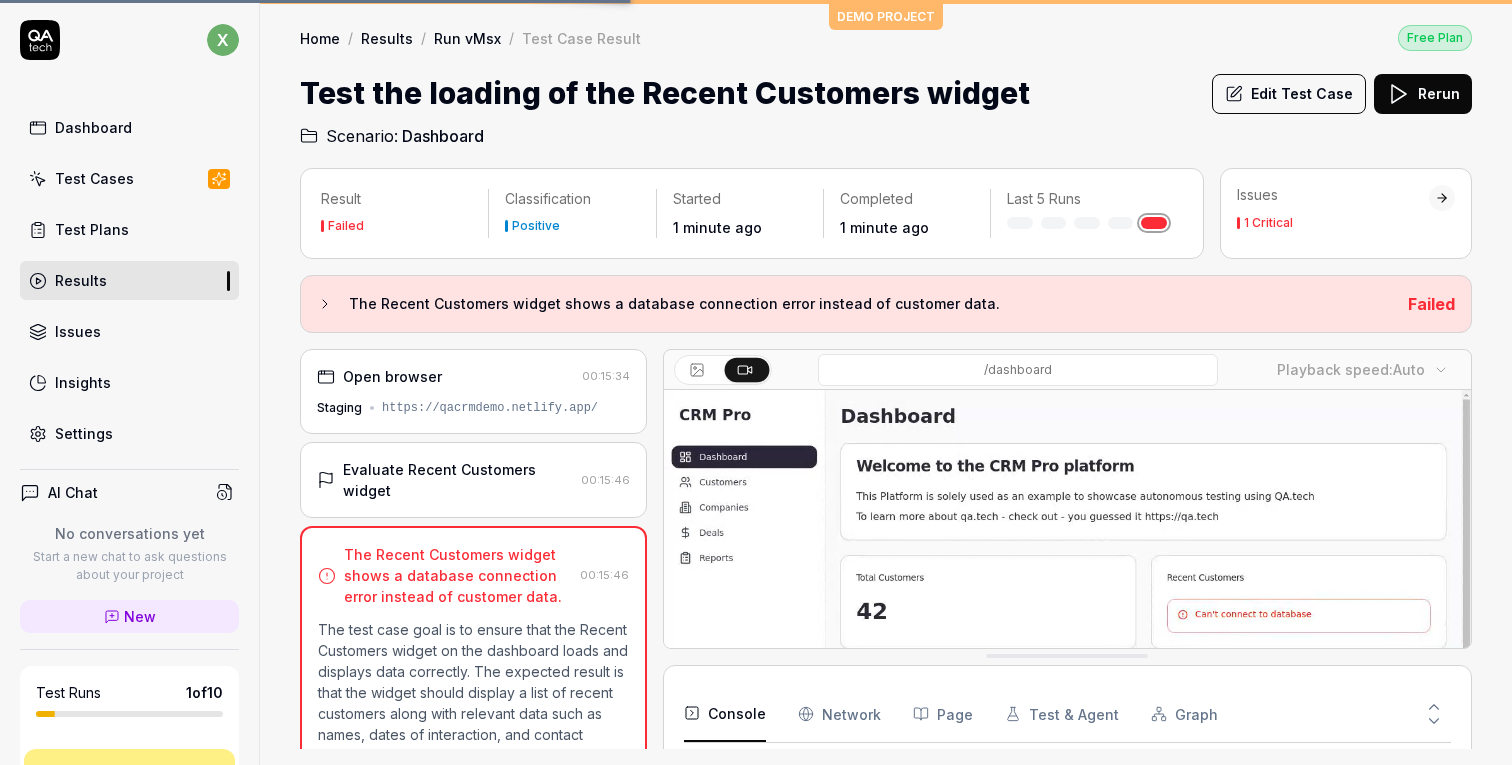 click on "Test Plans" at bounding box center (92, 229) 